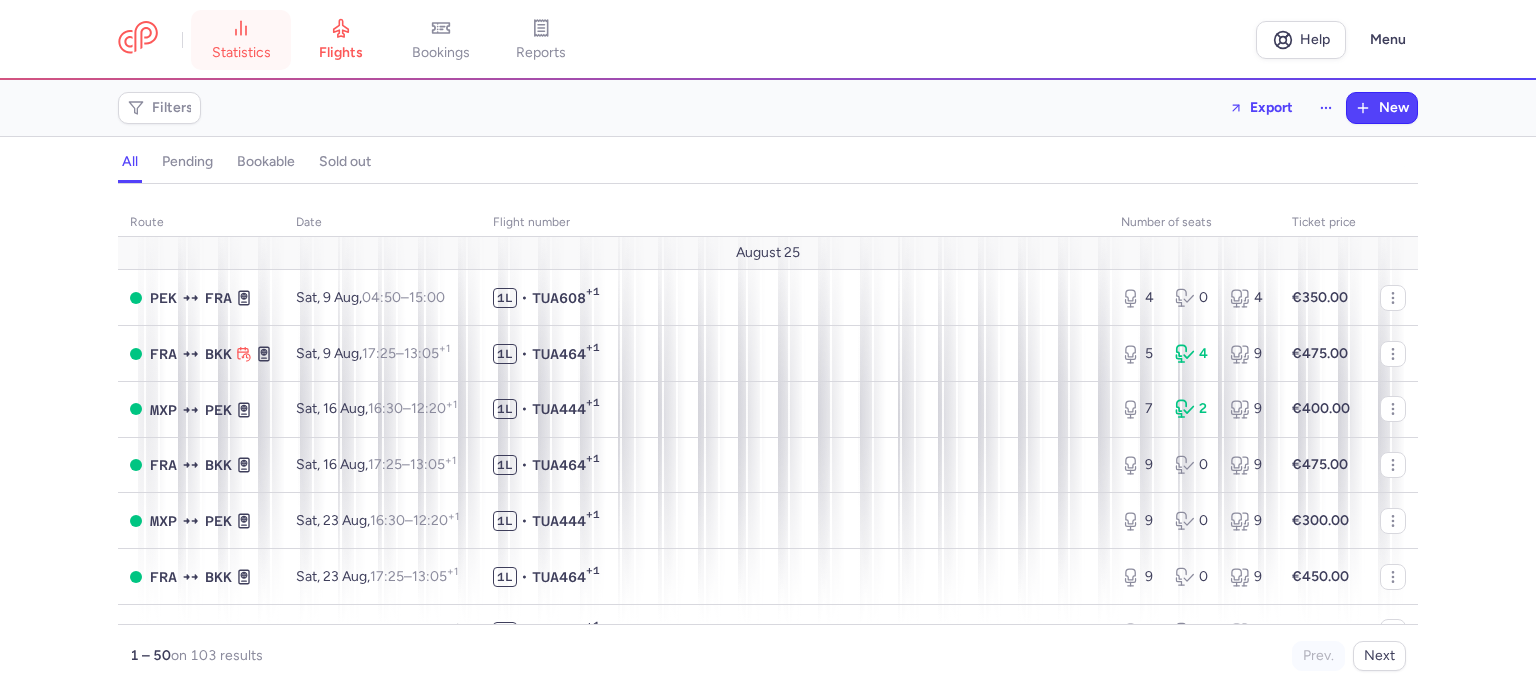 scroll, scrollTop: 0, scrollLeft: 0, axis: both 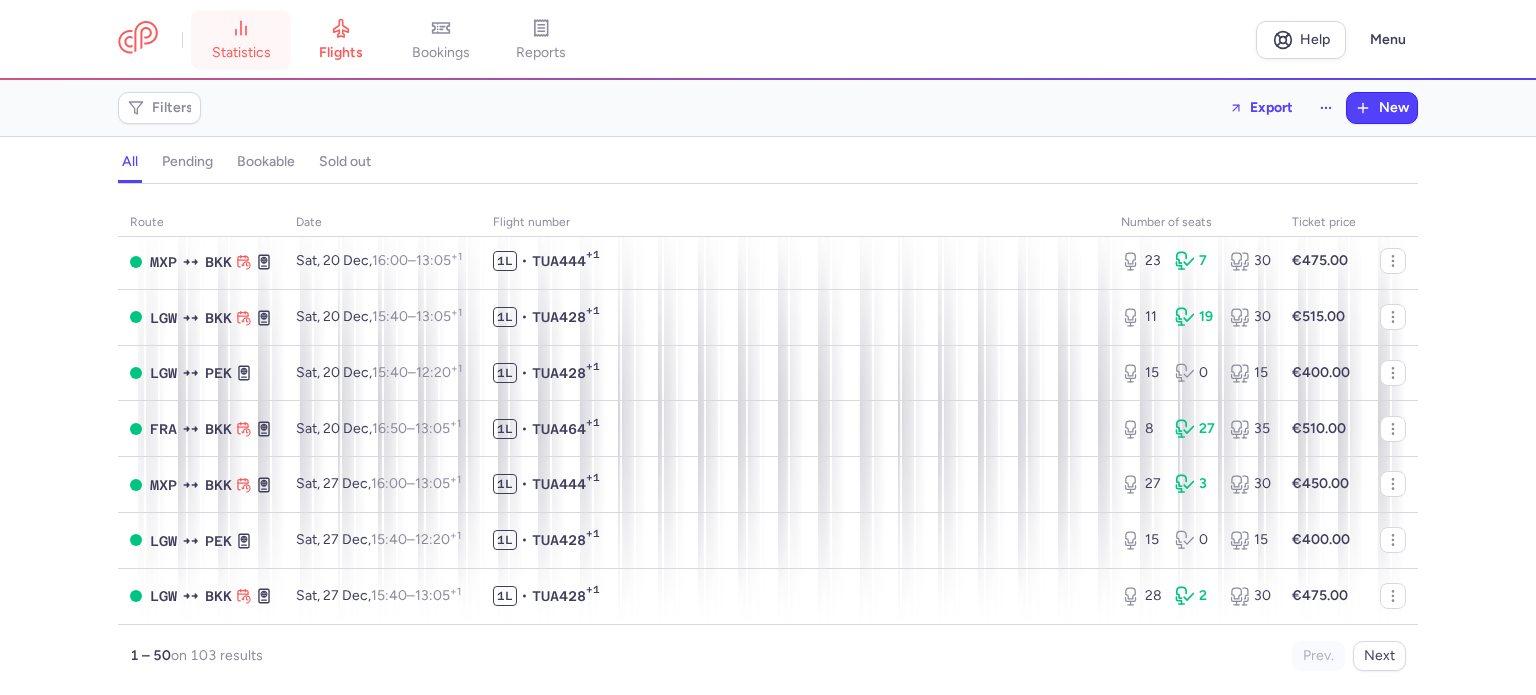 click on "statistics" at bounding box center (241, 53) 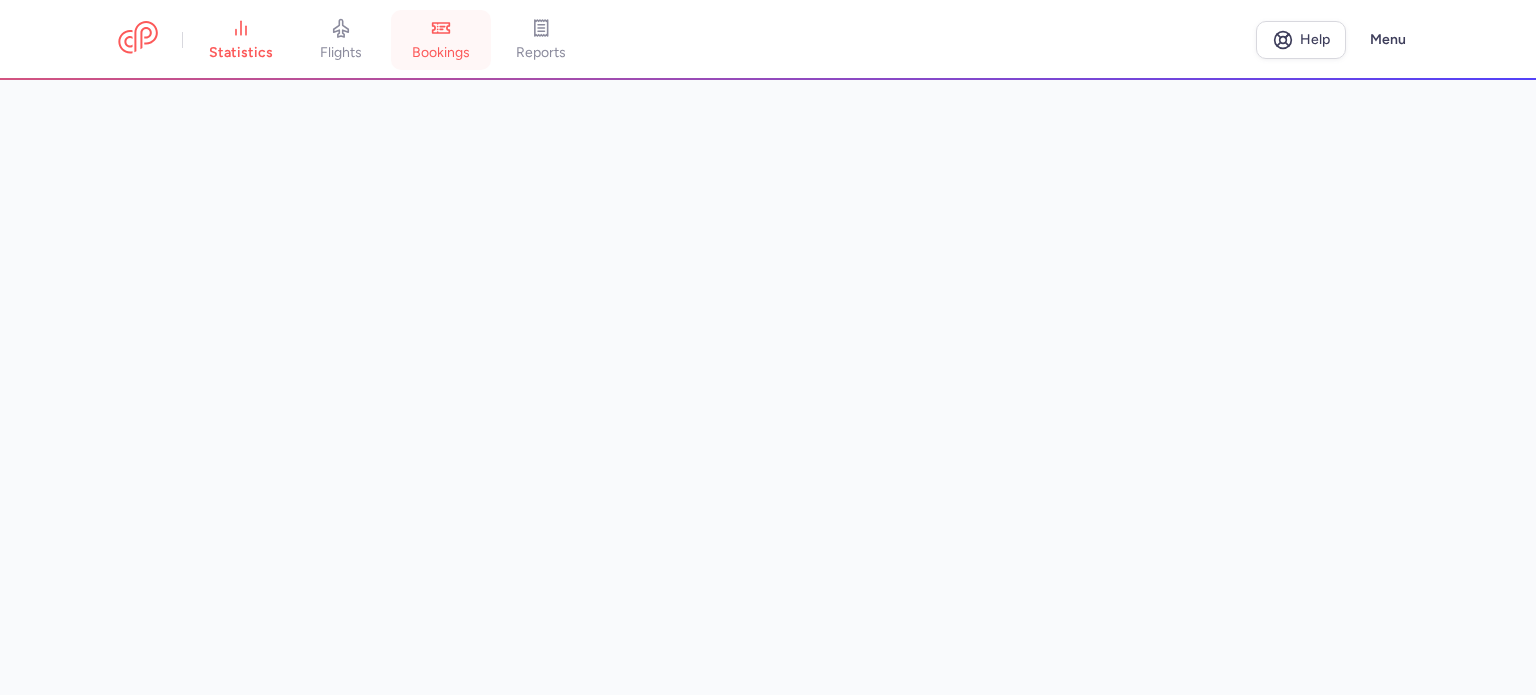 click on "bookings" at bounding box center [441, 53] 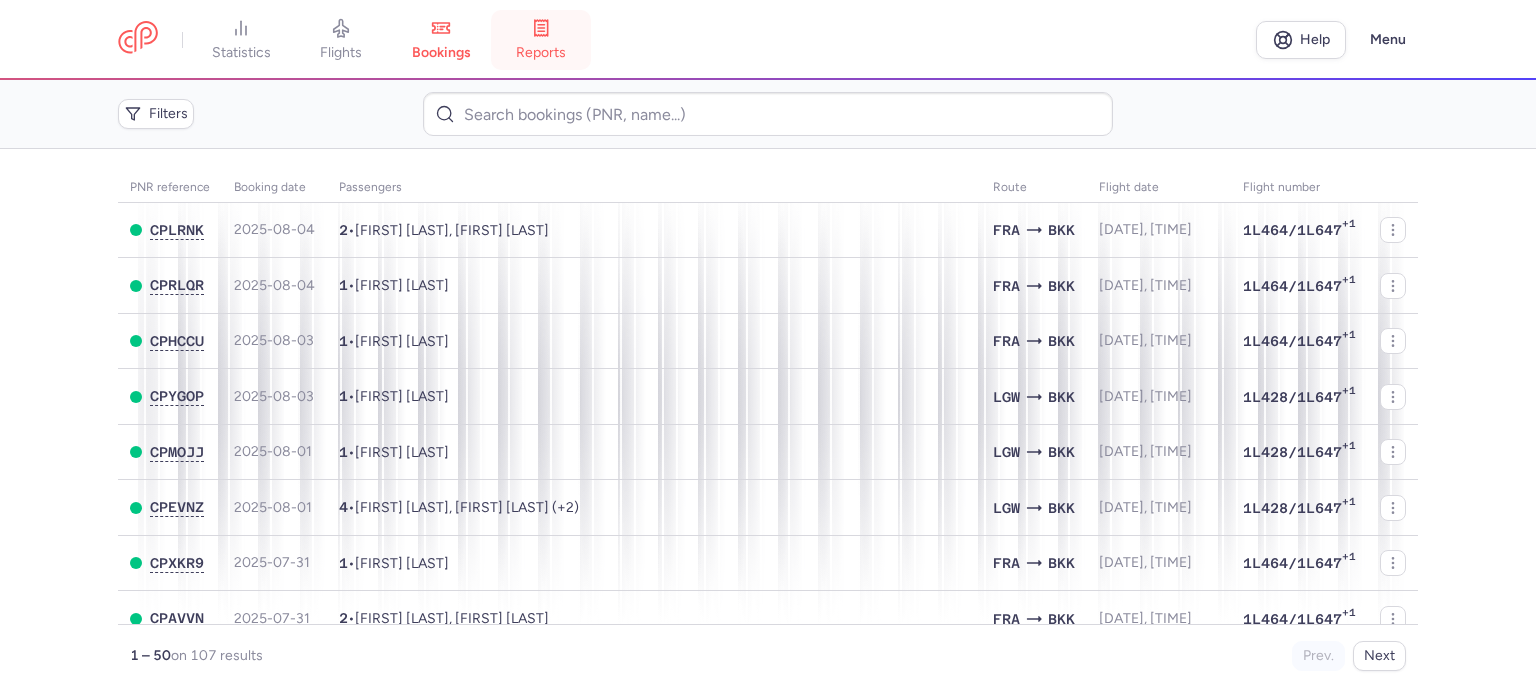 click on "reports" at bounding box center [541, 53] 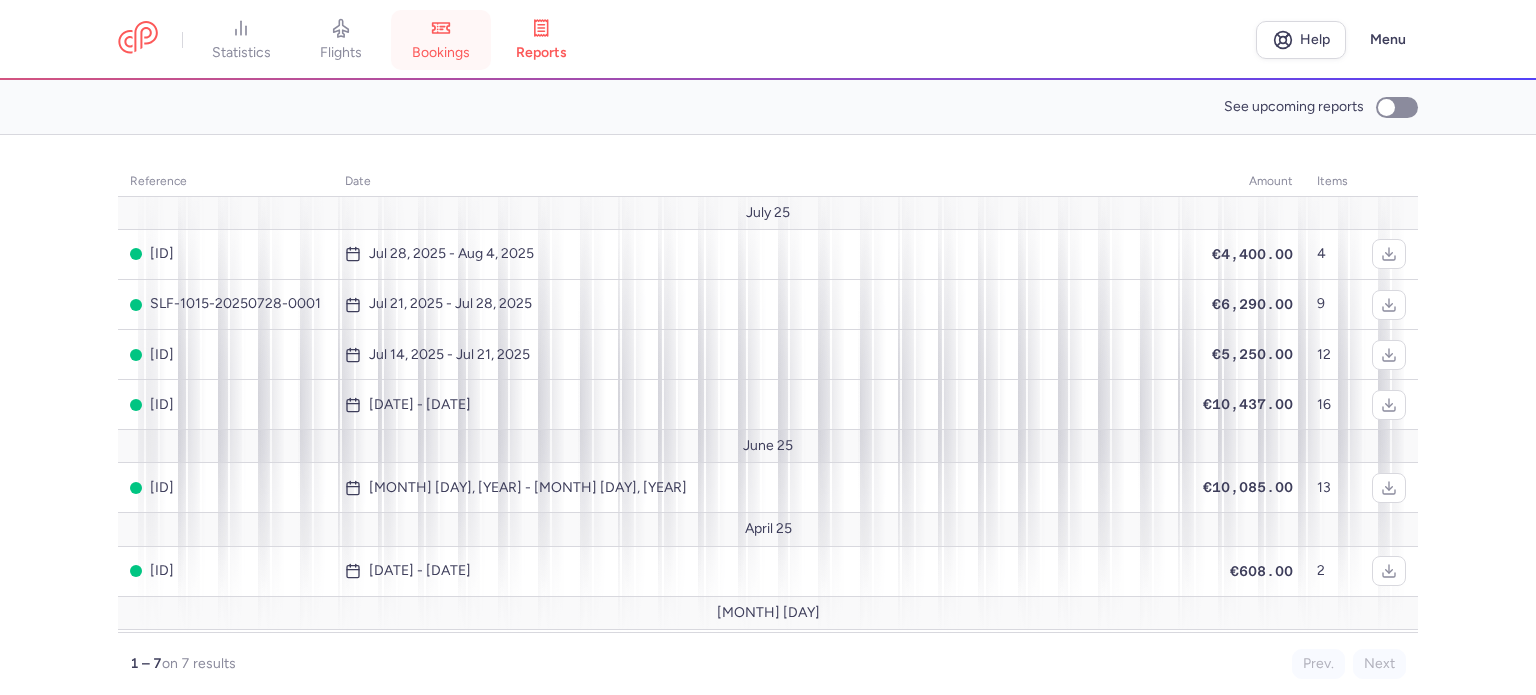 click on "bookings" at bounding box center (441, 53) 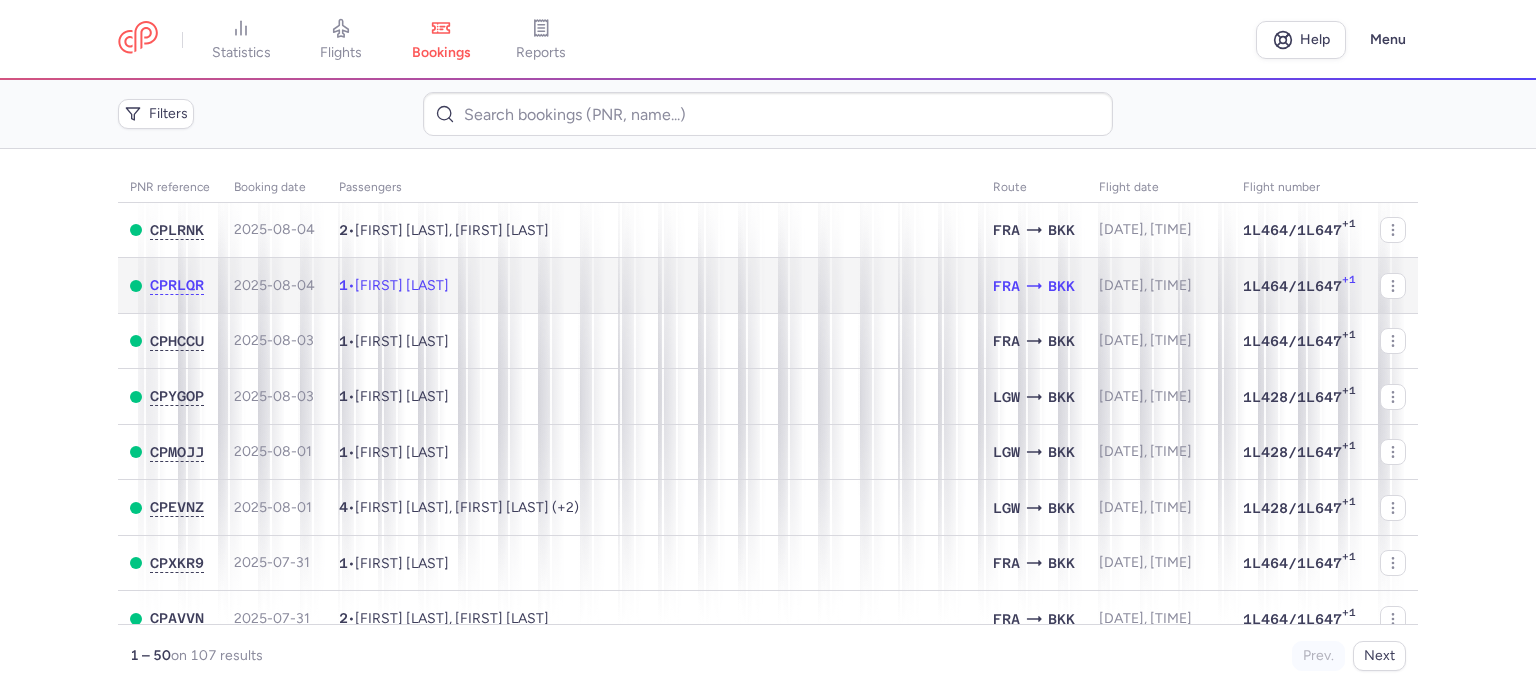 drag, startPoint x: 506, startPoint y: 293, endPoint x: 196, endPoint y: 272, distance: 310.71048 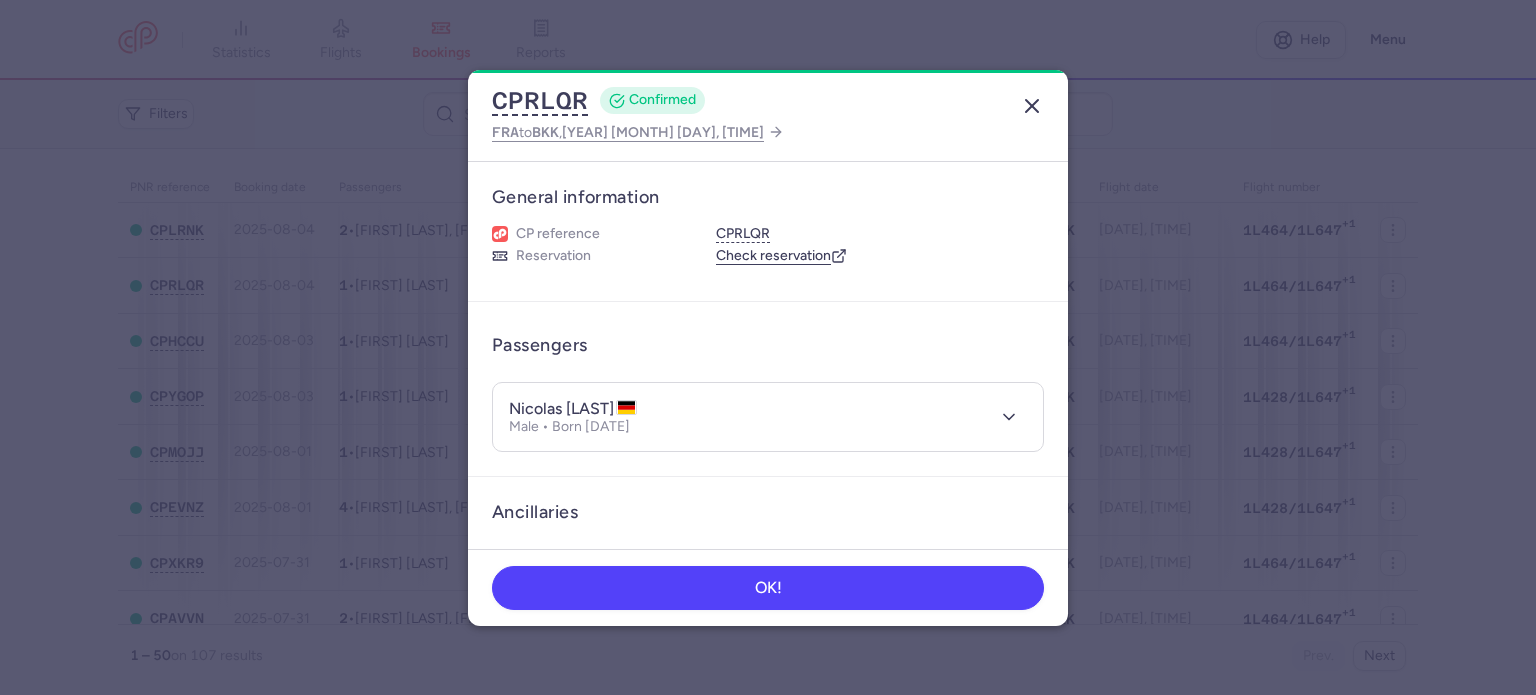 click 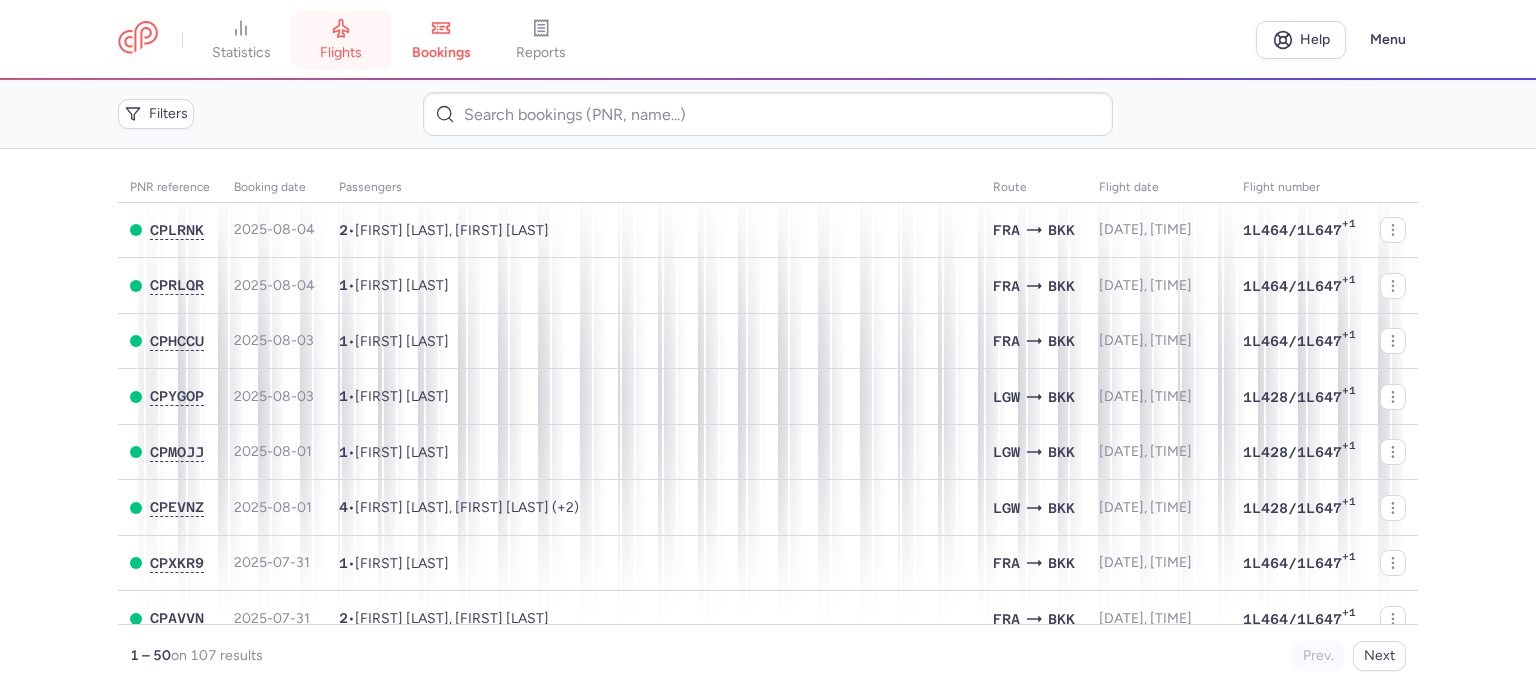 click on "flights" at bounding box center (341, 53) 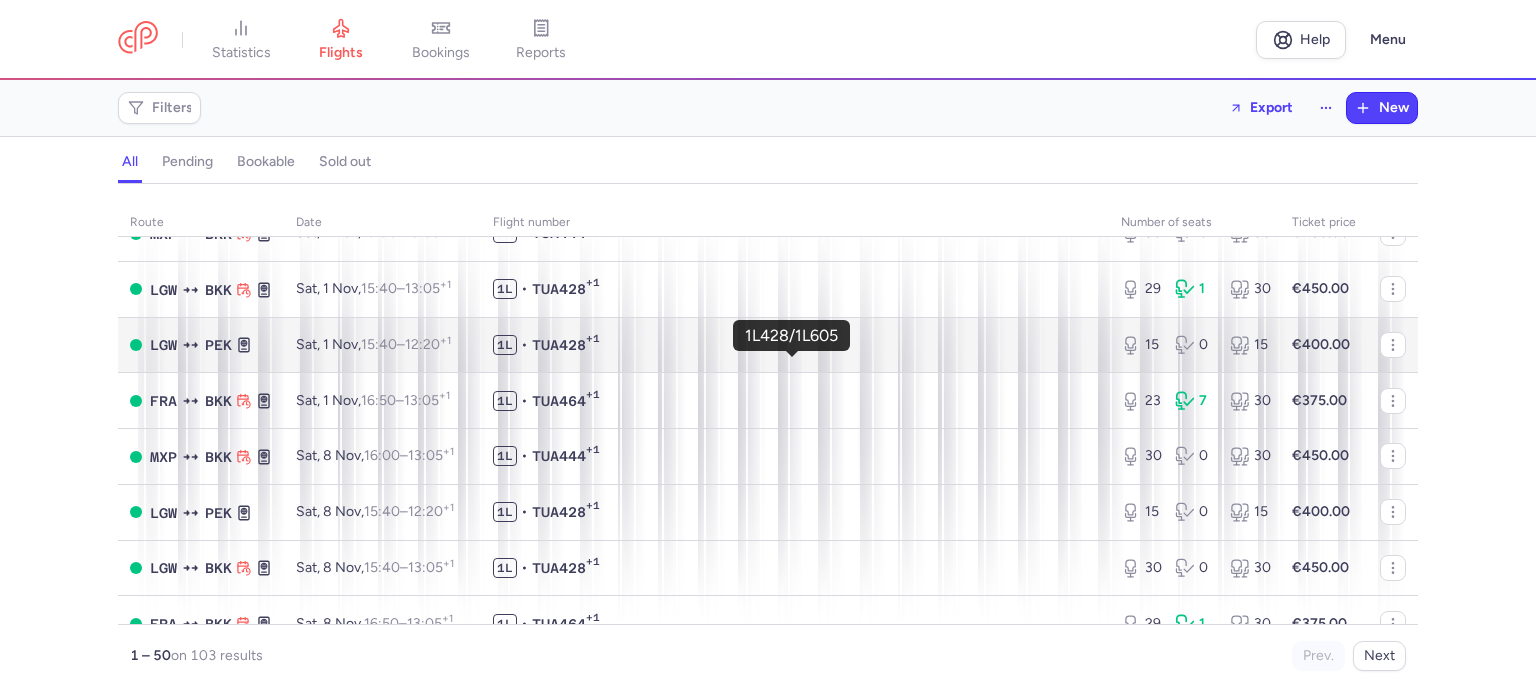 scroll, scrollTop: 900, scrollLeft: 0, axis: vertical 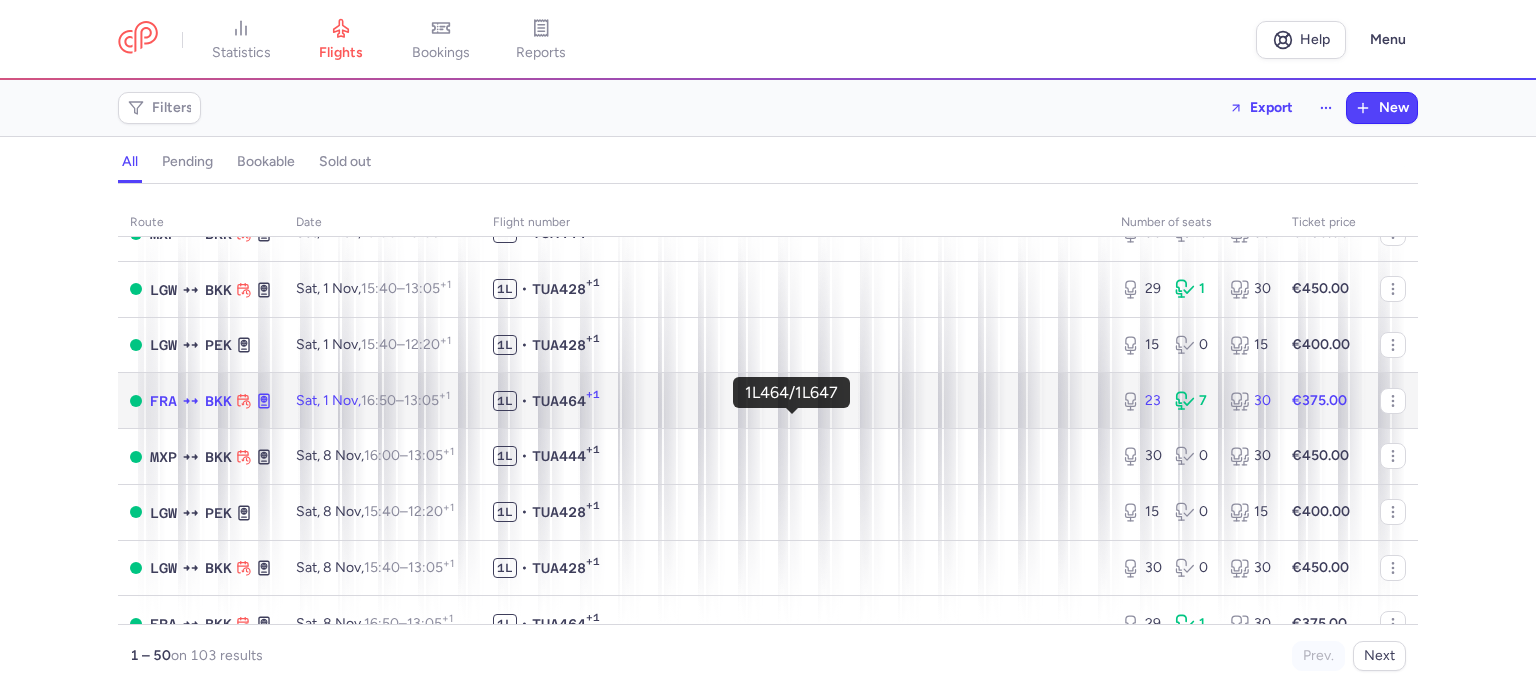 click on "1L • TUA464 +1" 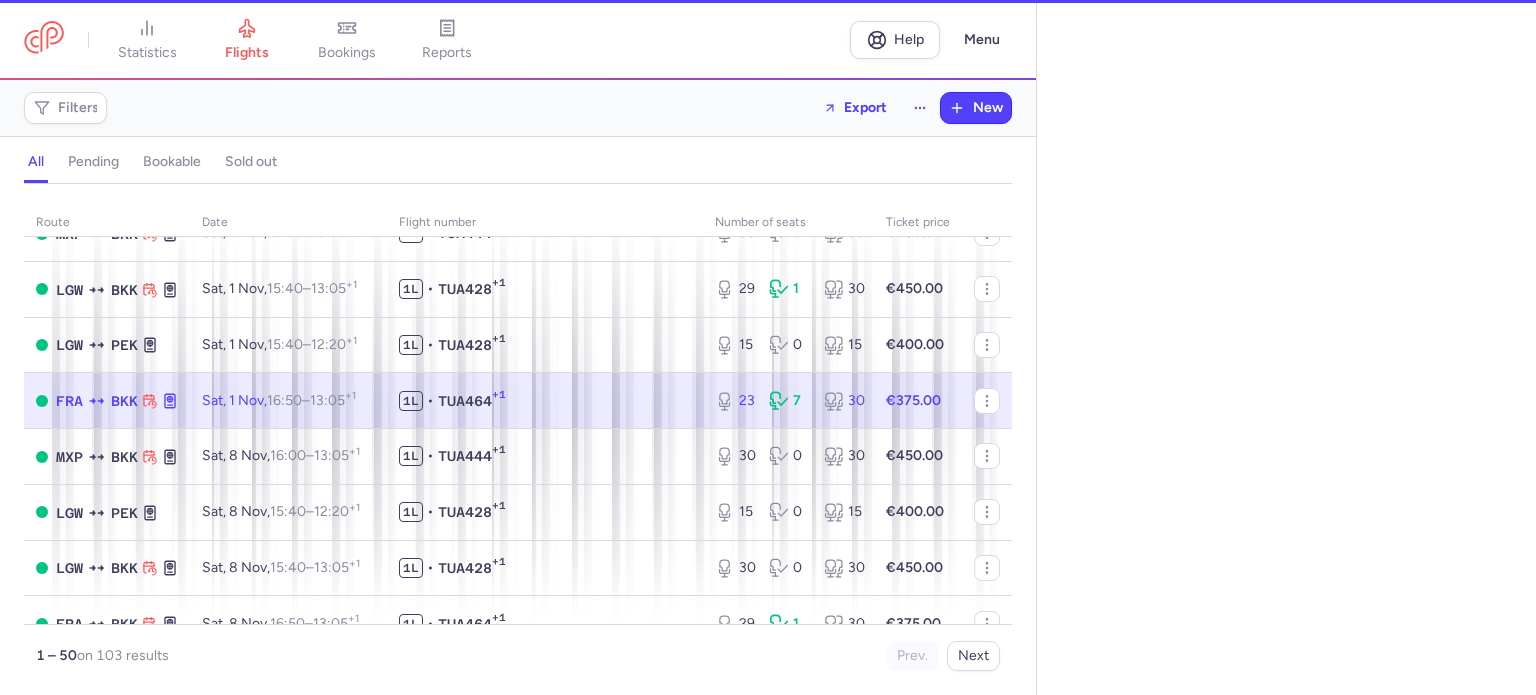 select on "days" 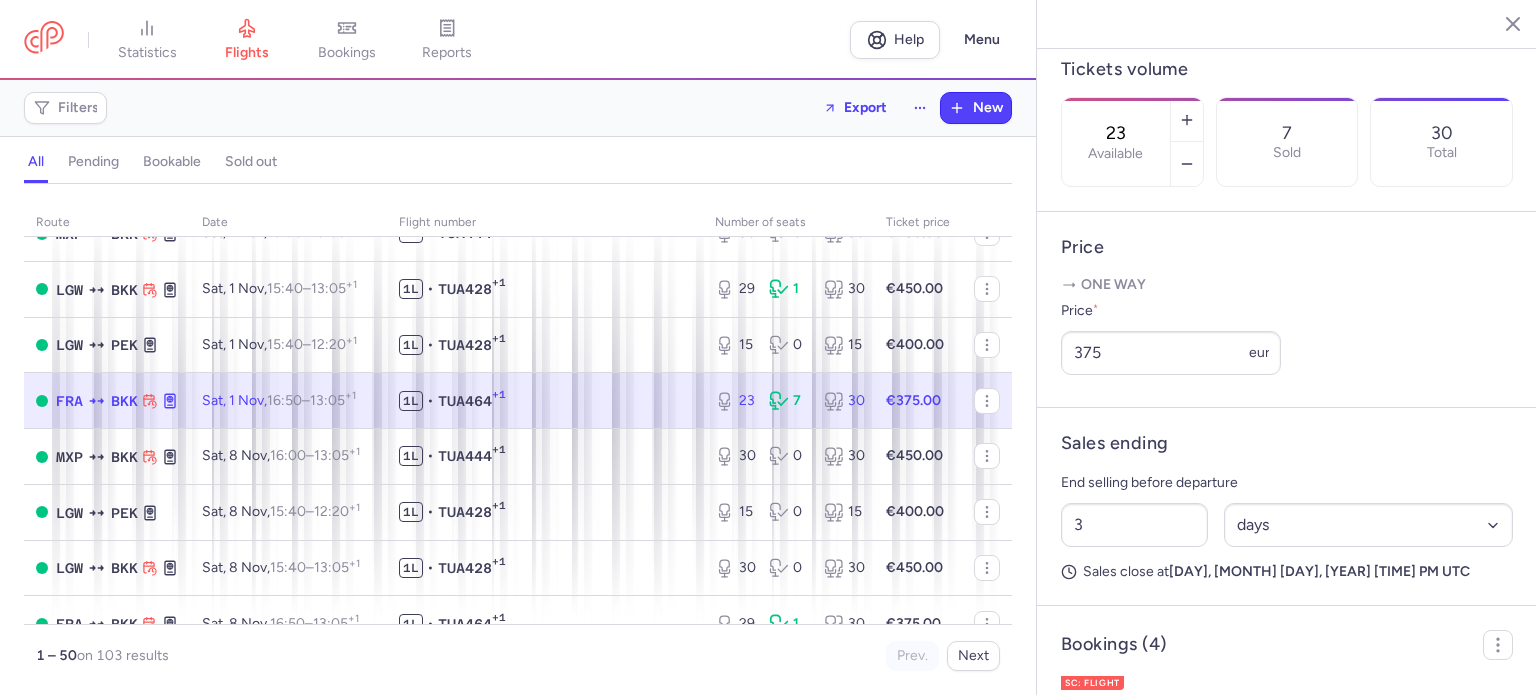scroll, scrollTop: 969, scrollLeft: 0, axis: vertical 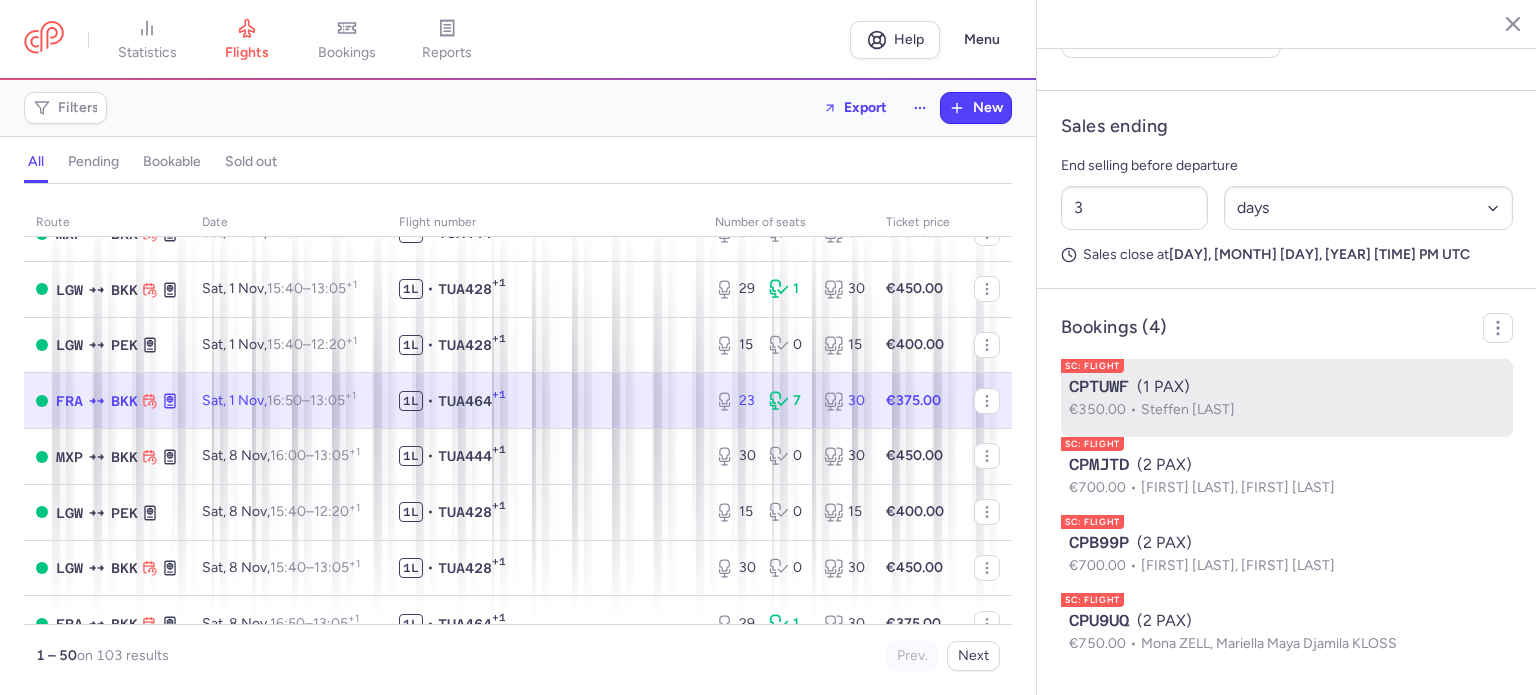 click on "Steffen [LAST]" at bounding box center [1188, 409] 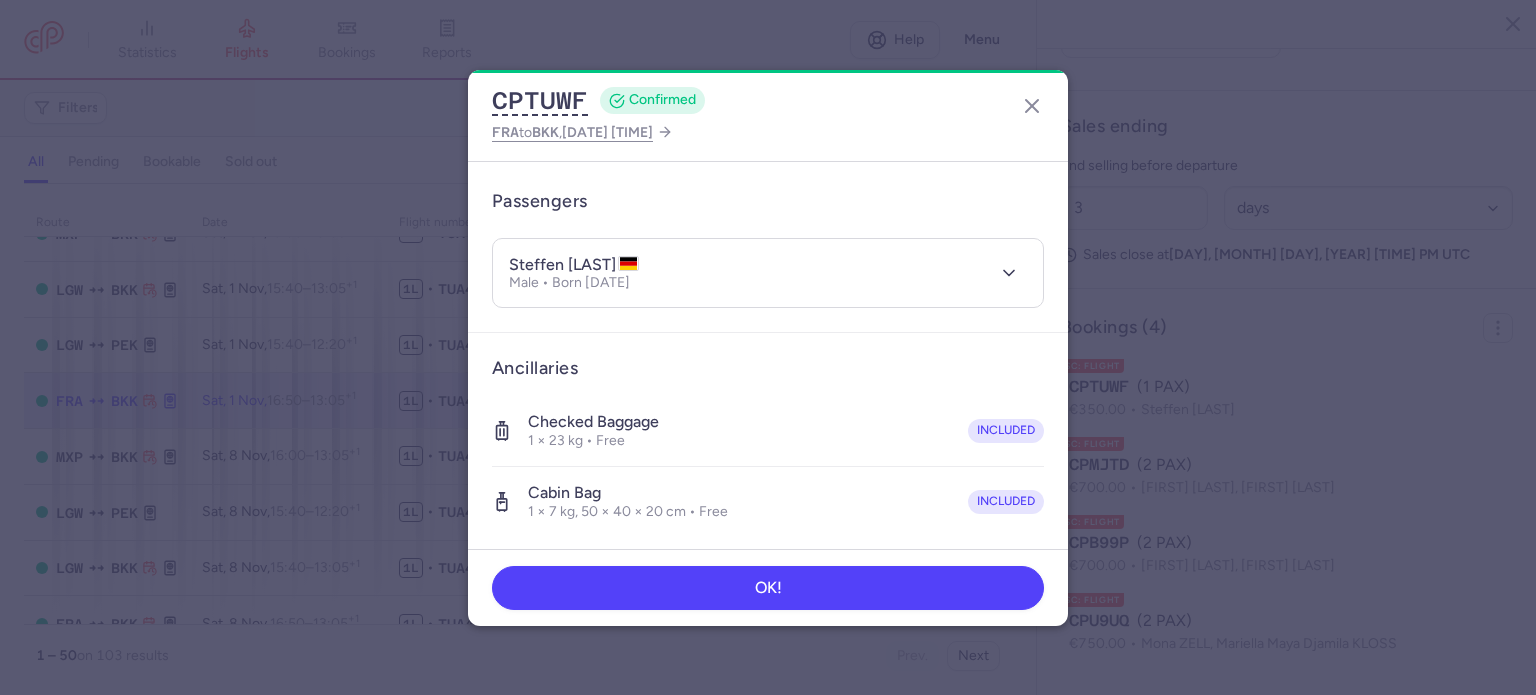 scroll, scrollTop: 100, scrollLeft: 0, axis: vertical 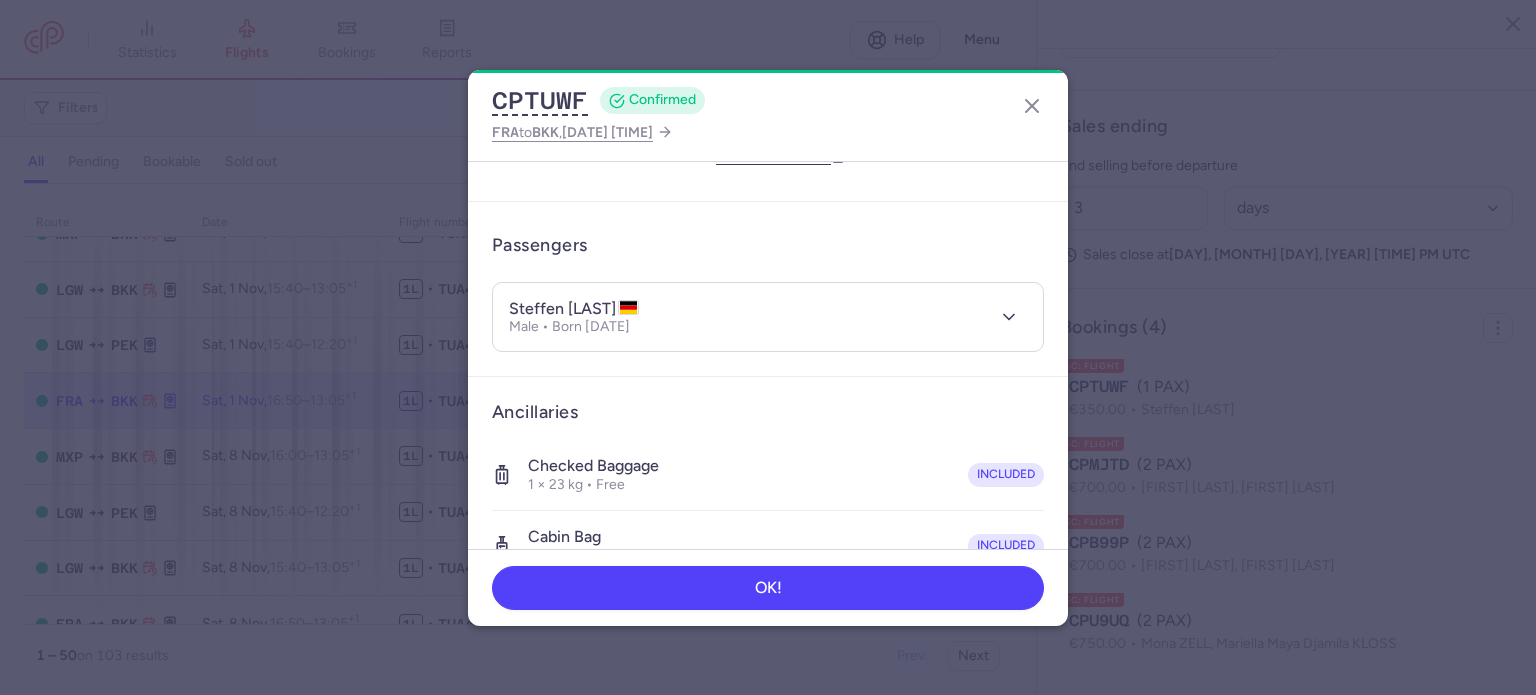 drag, startPoint x: 648, startPoint y: 307, endPoint x: 543, endPoint y: 299, distance: 105.30432 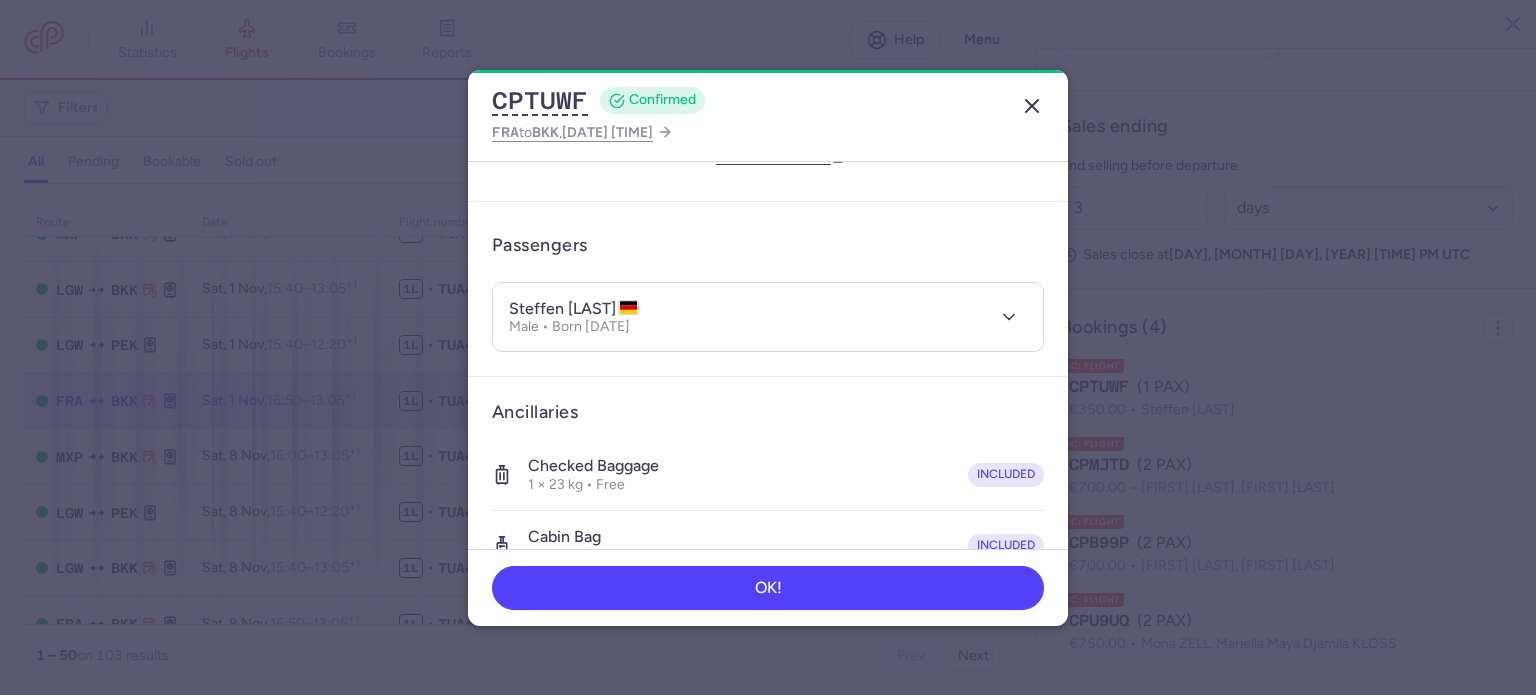 click 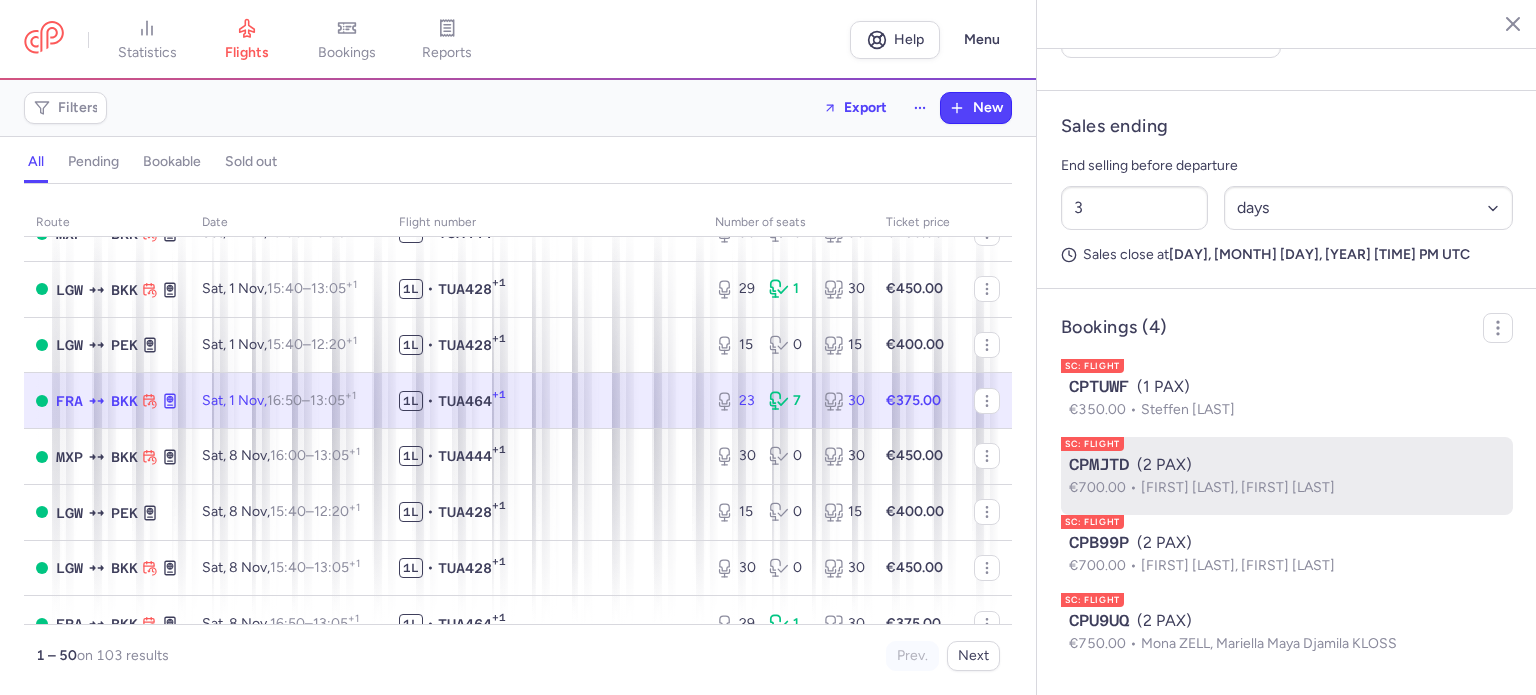 click on "[FIRST] [LAST], [FIRST] [LAST]" at bounding box center [1238, 487] 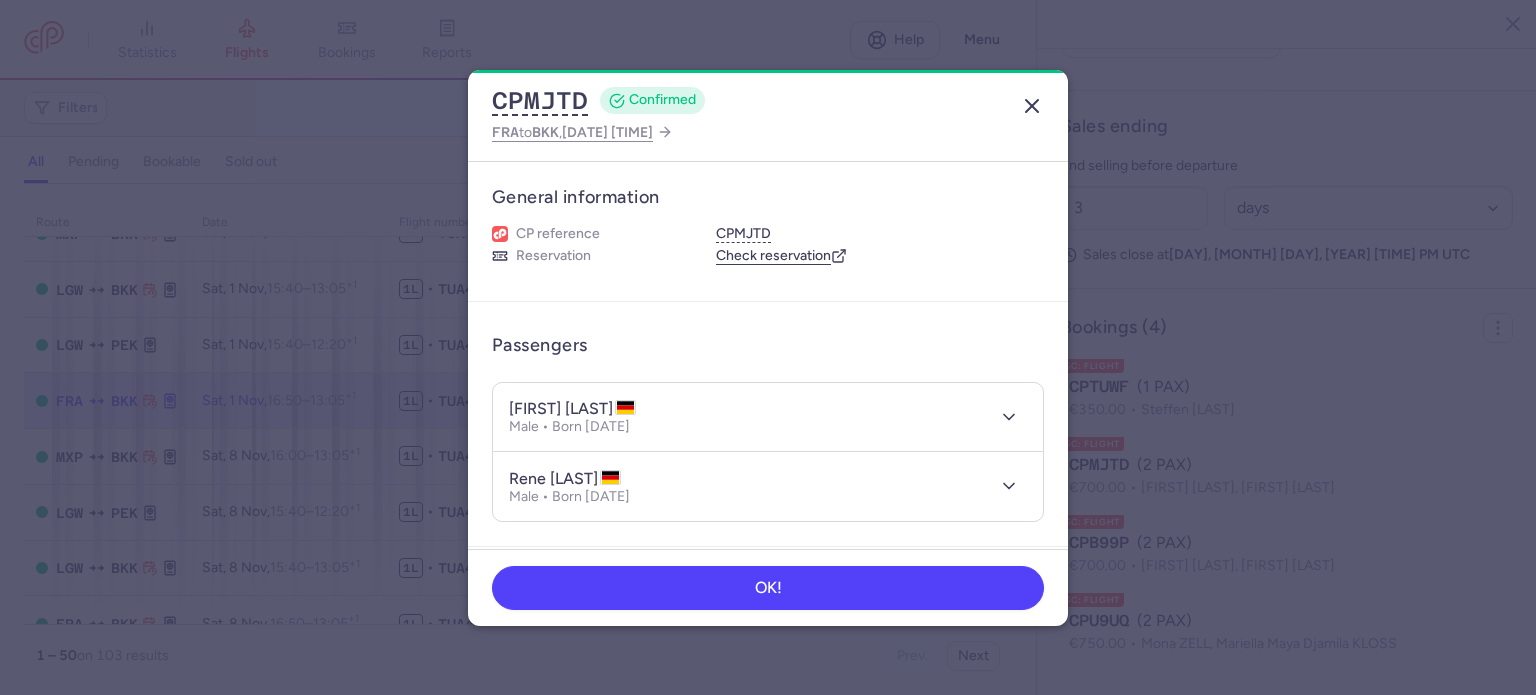 click 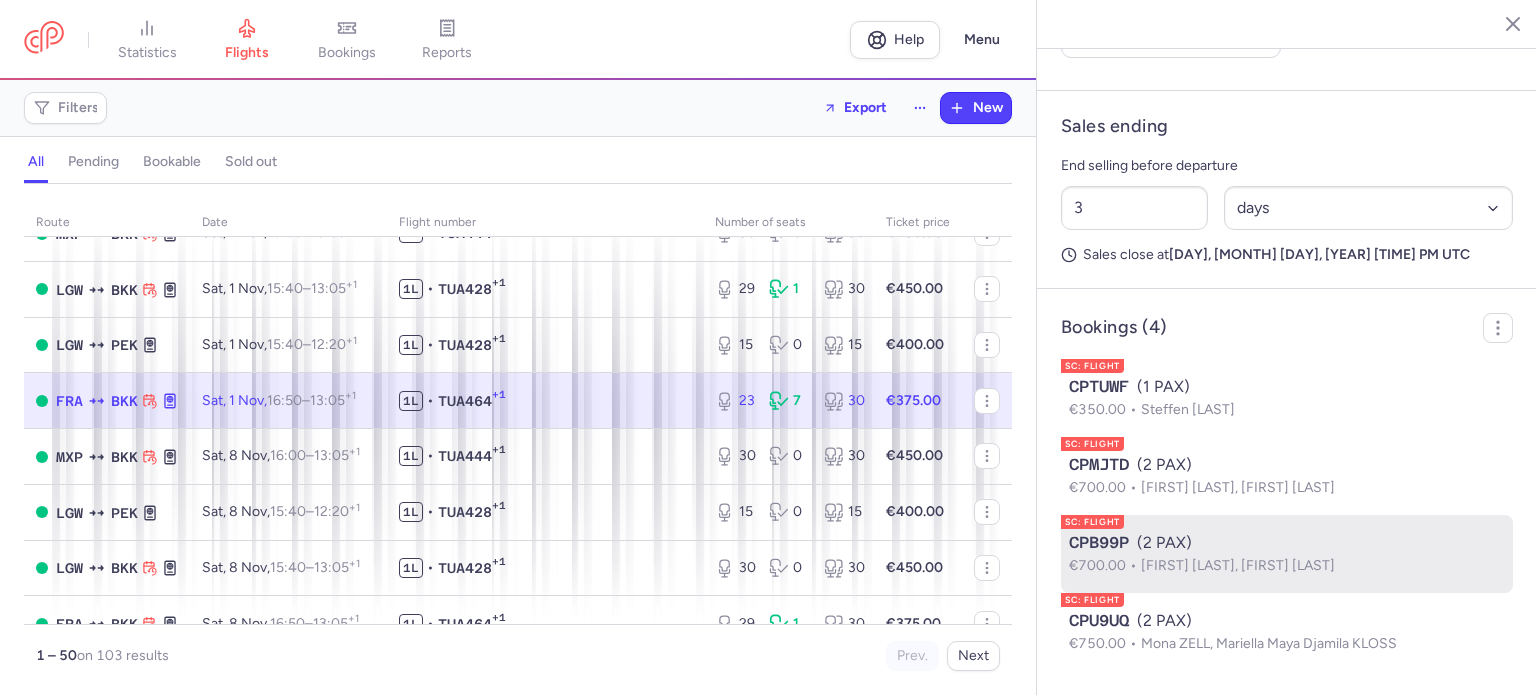 click on "CPB99P" at bounding box center (1099, 543) 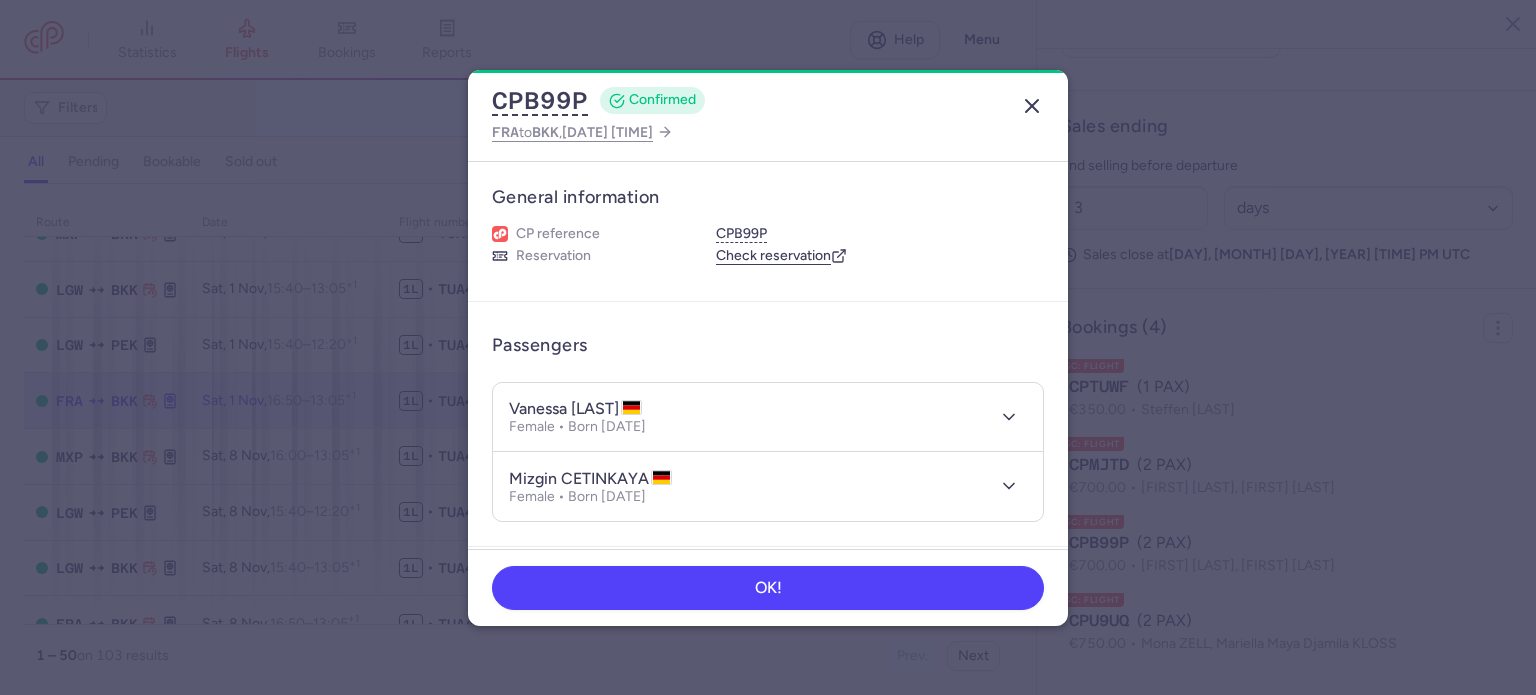 click 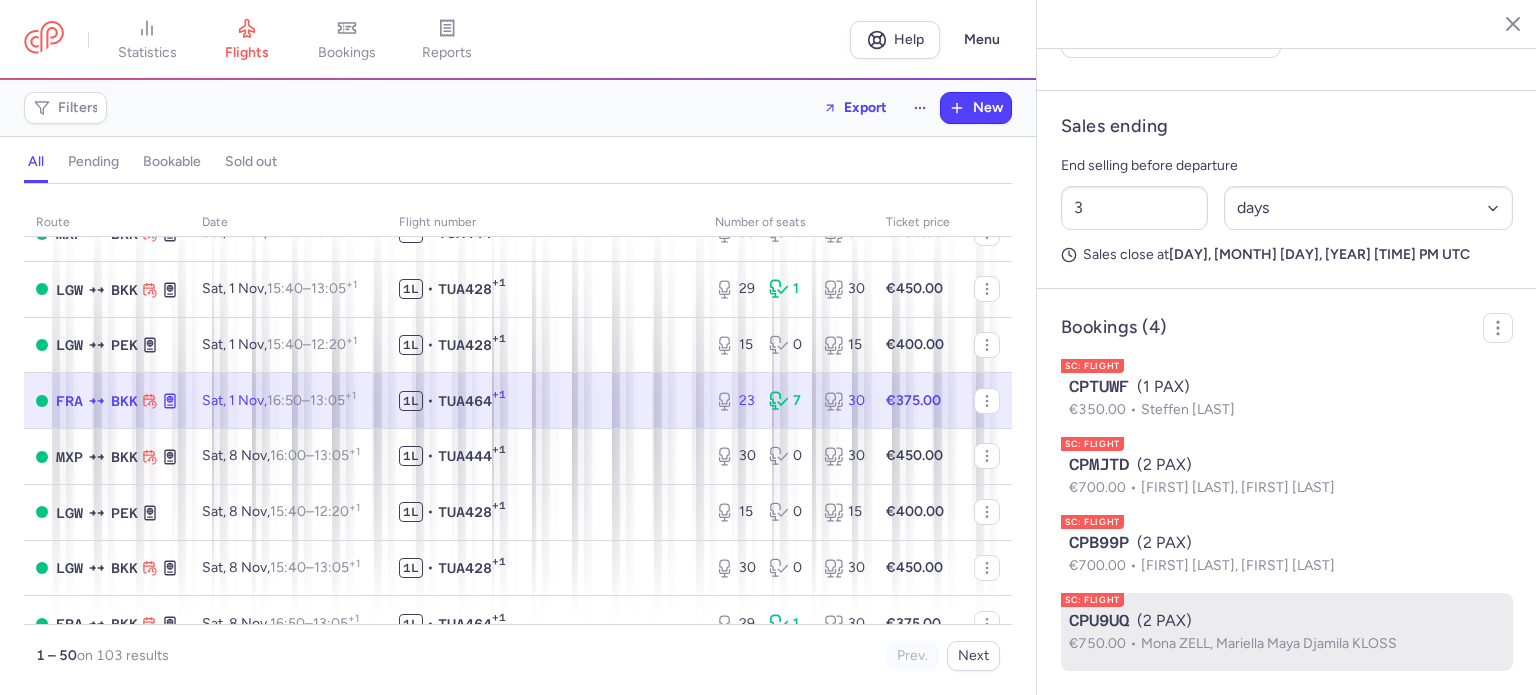 click on "Mona ZELL, Mariella Maya Djamila KLOSS" at bounding box center [1269, 643] 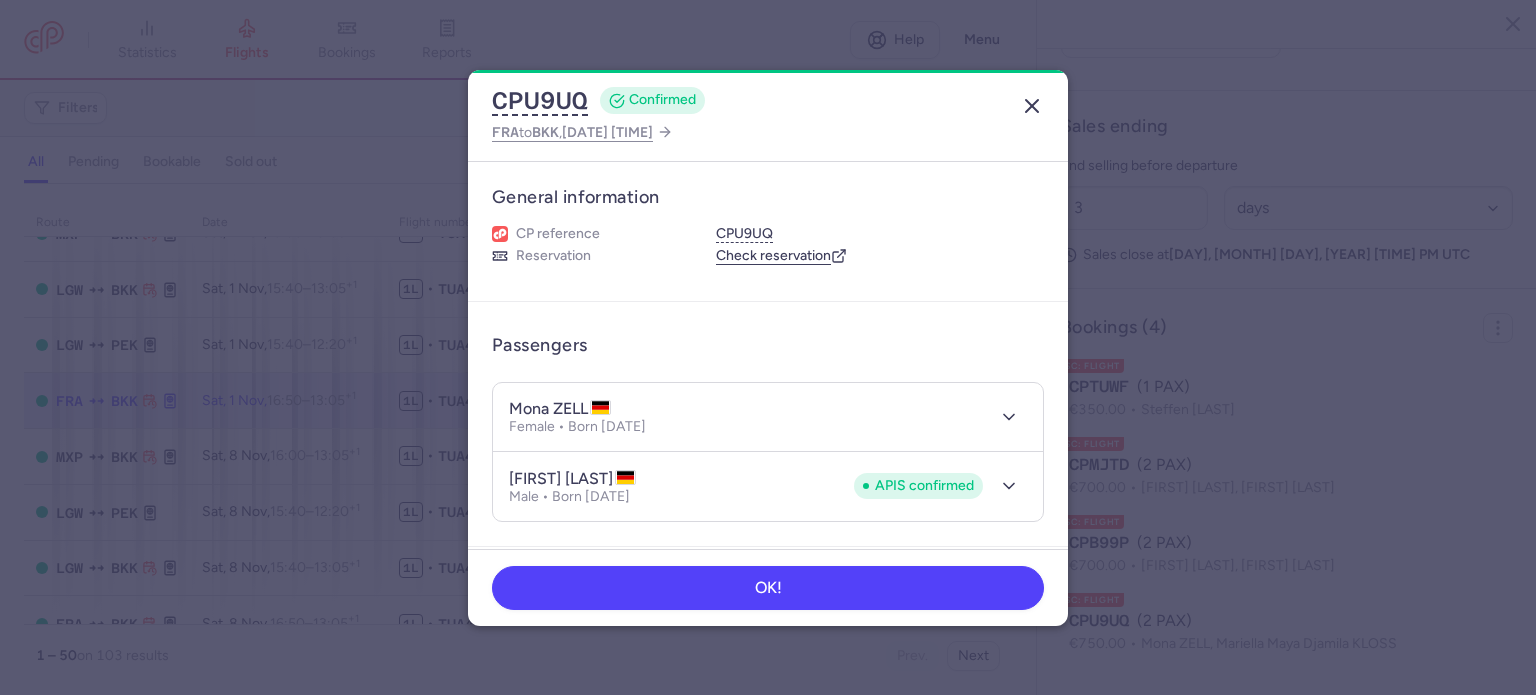click 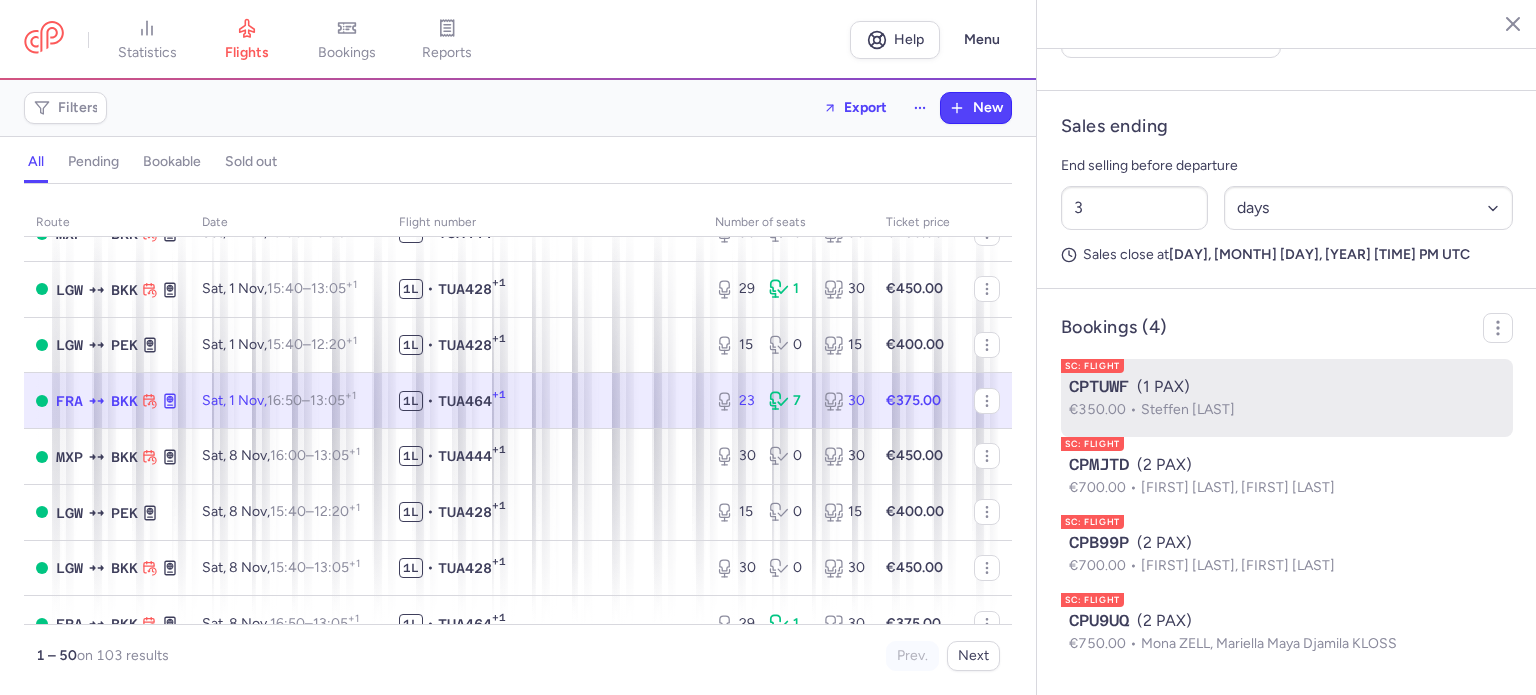 click on "CPTUWF  (1 PAX)" at bounding box center (1287, 387) 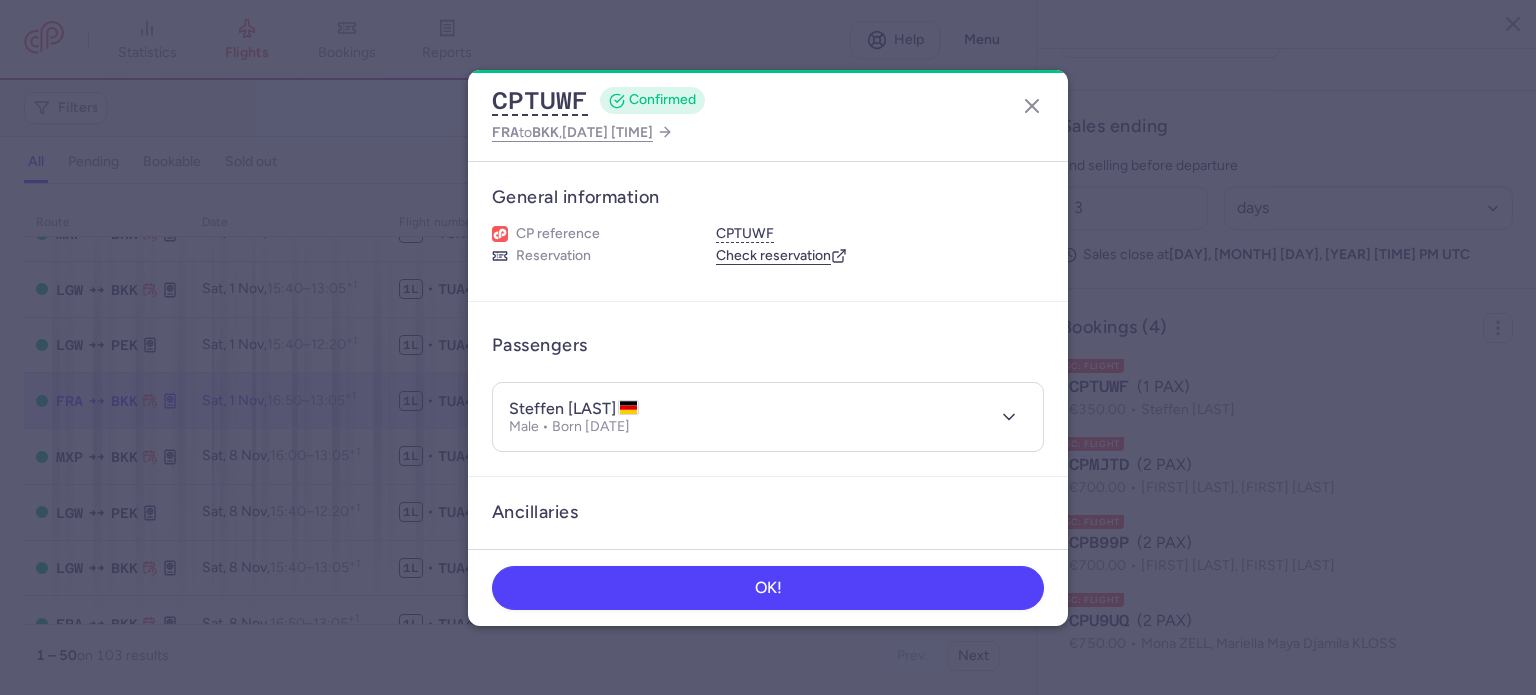 type 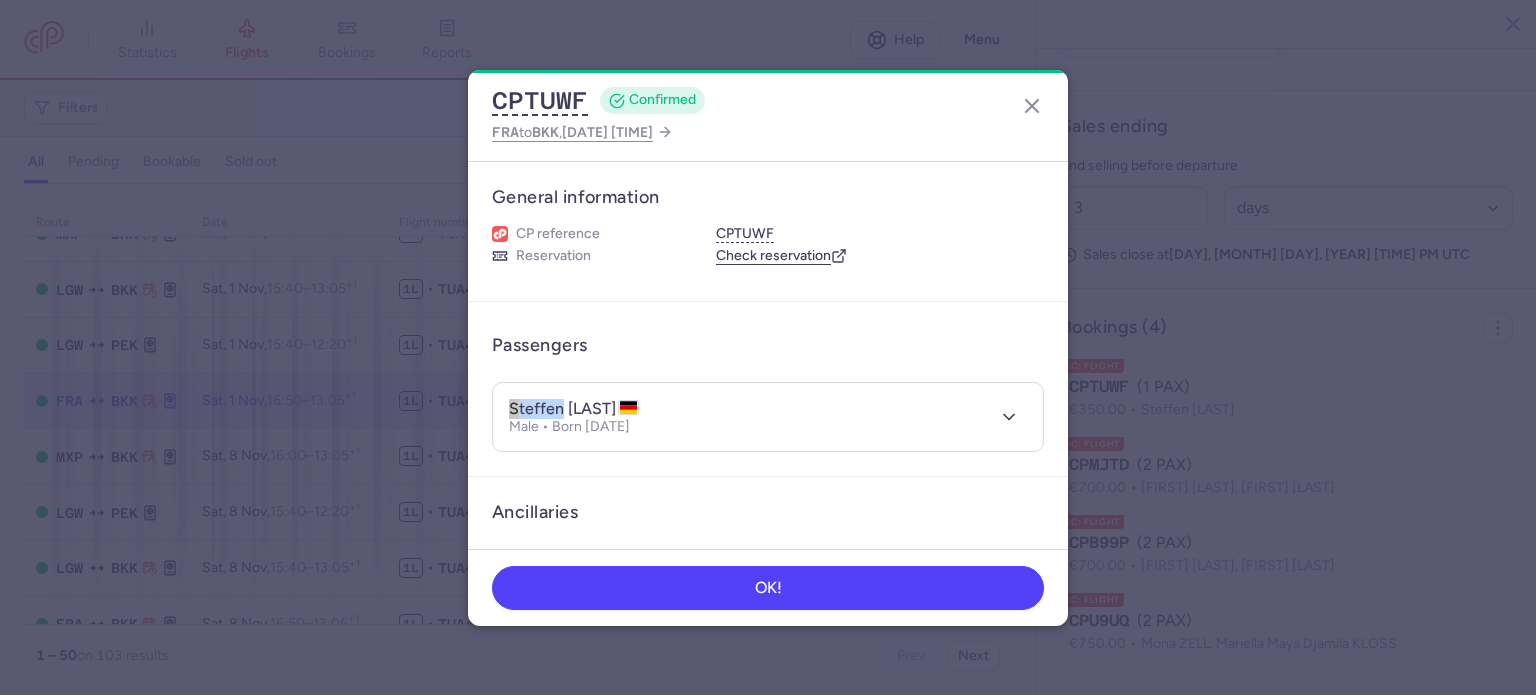 drag, startPoint x: 540, startPoint y: 410, endPoint x: 564, endPoint y: 414, distance: 24.33105 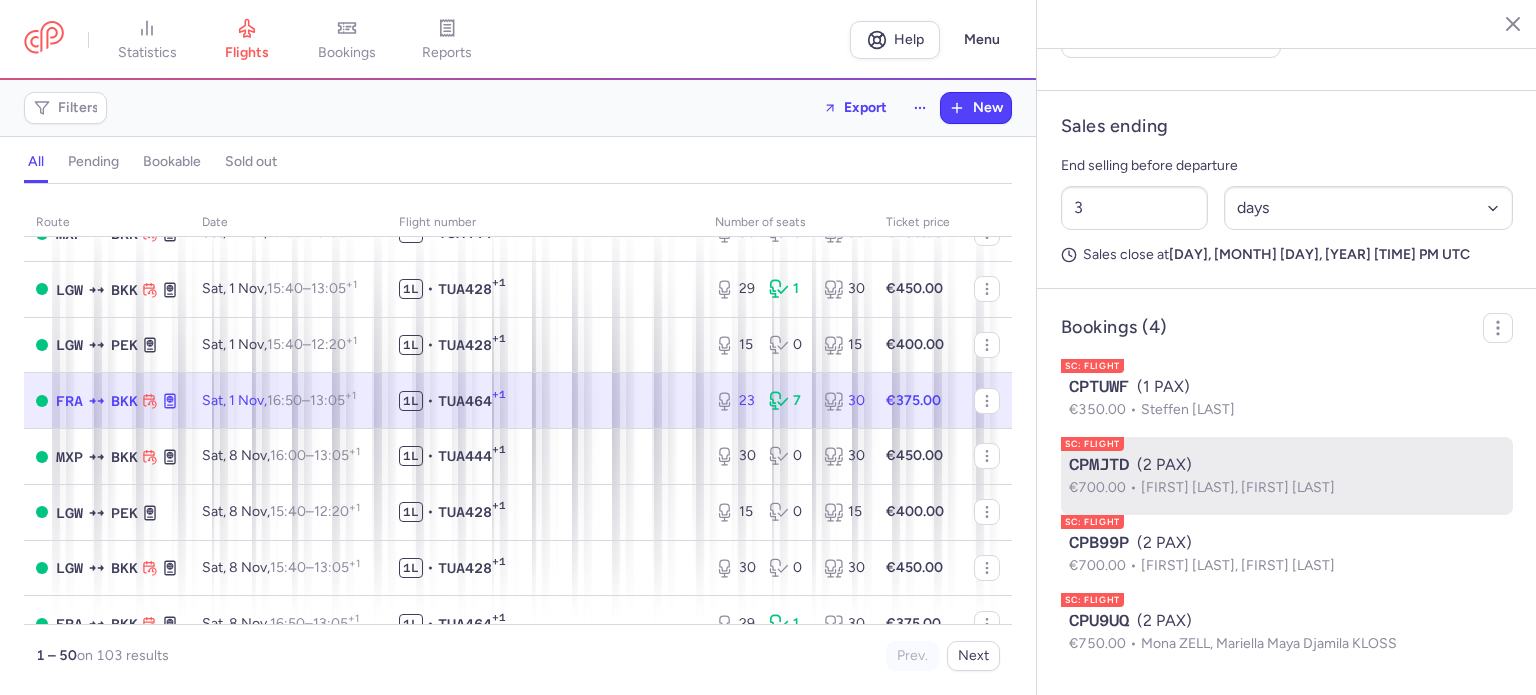 click on "(2 PAX)" at bounding box center (1287, 465) 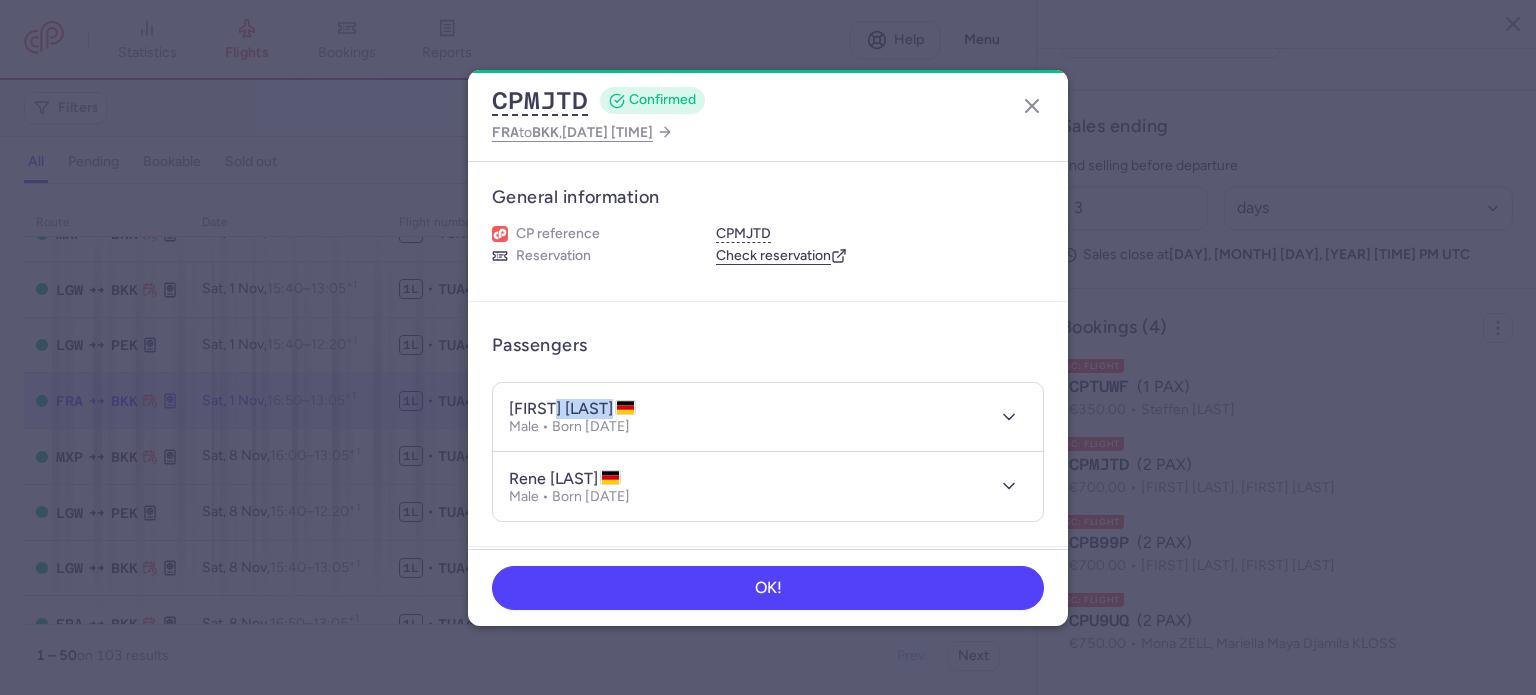 drag, startPoint x: 636, startPoint y: 410, endPoint x: 558, endPoint y: 399, distance: 78.77182 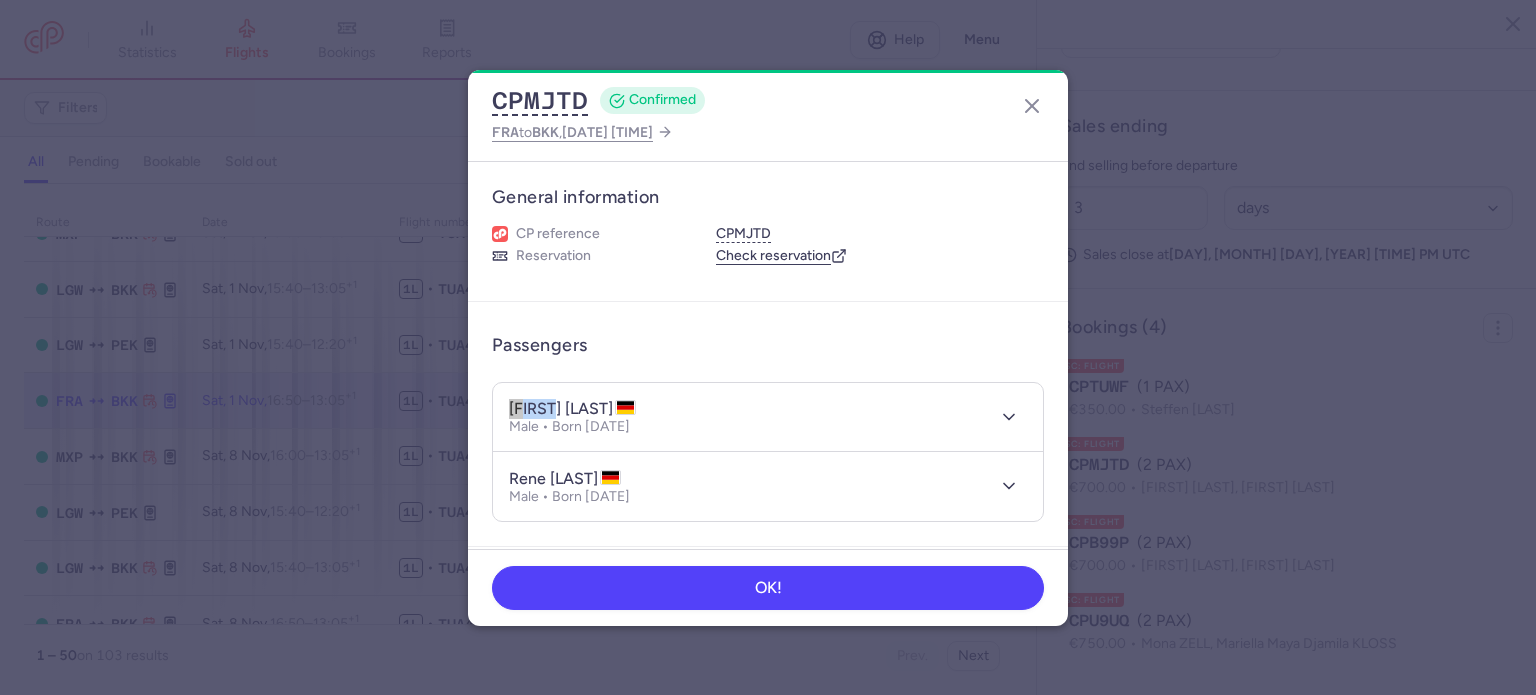 drag, startPoint x: 508, startPoint y: 411, endPoint x: 552, endPoint y: 411, distance: 44 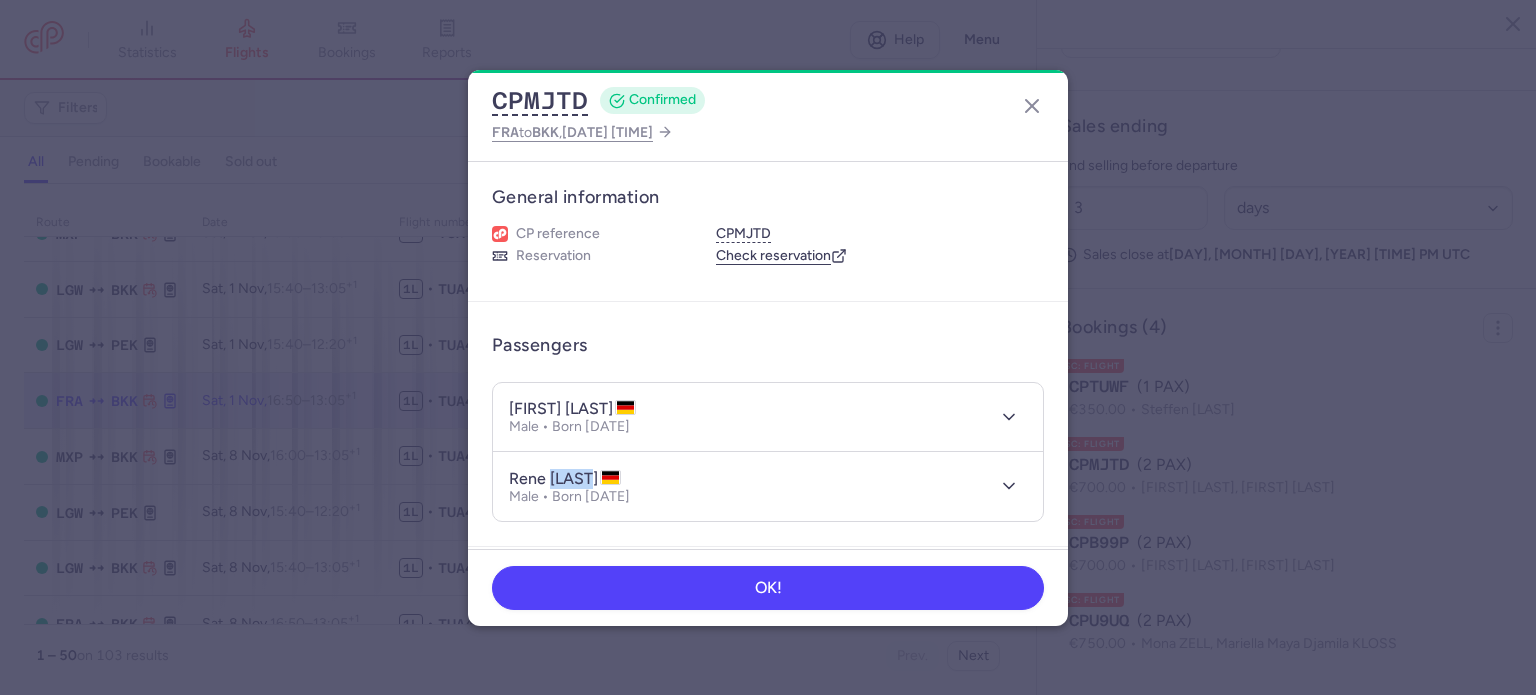drag, startPoint x: 603, startPoint y: 475, endPoint x: 552, endPoint y: 479, distance: 51.156624 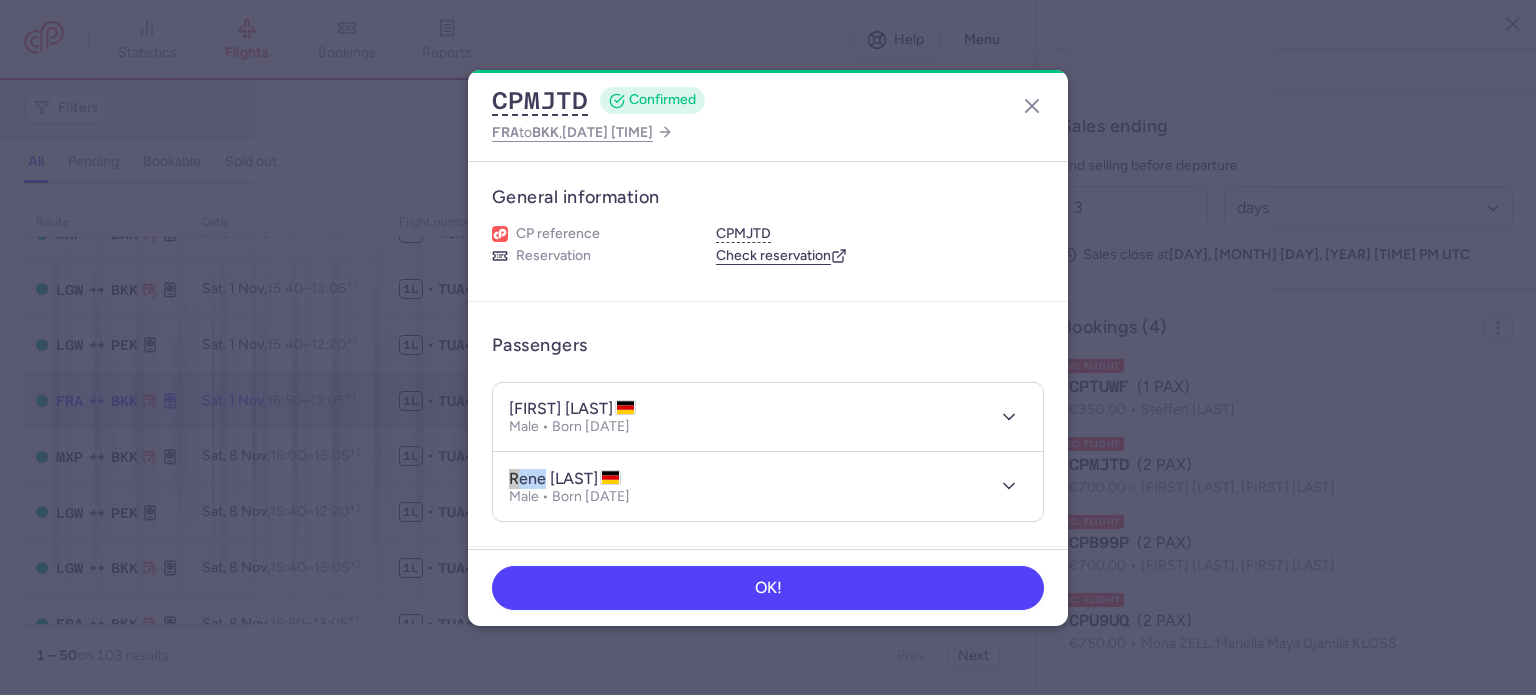 drag, startPoint x: 528, startPoint y: 481, endPoint x: 542, endPoint y: 480, distance: 14.035668 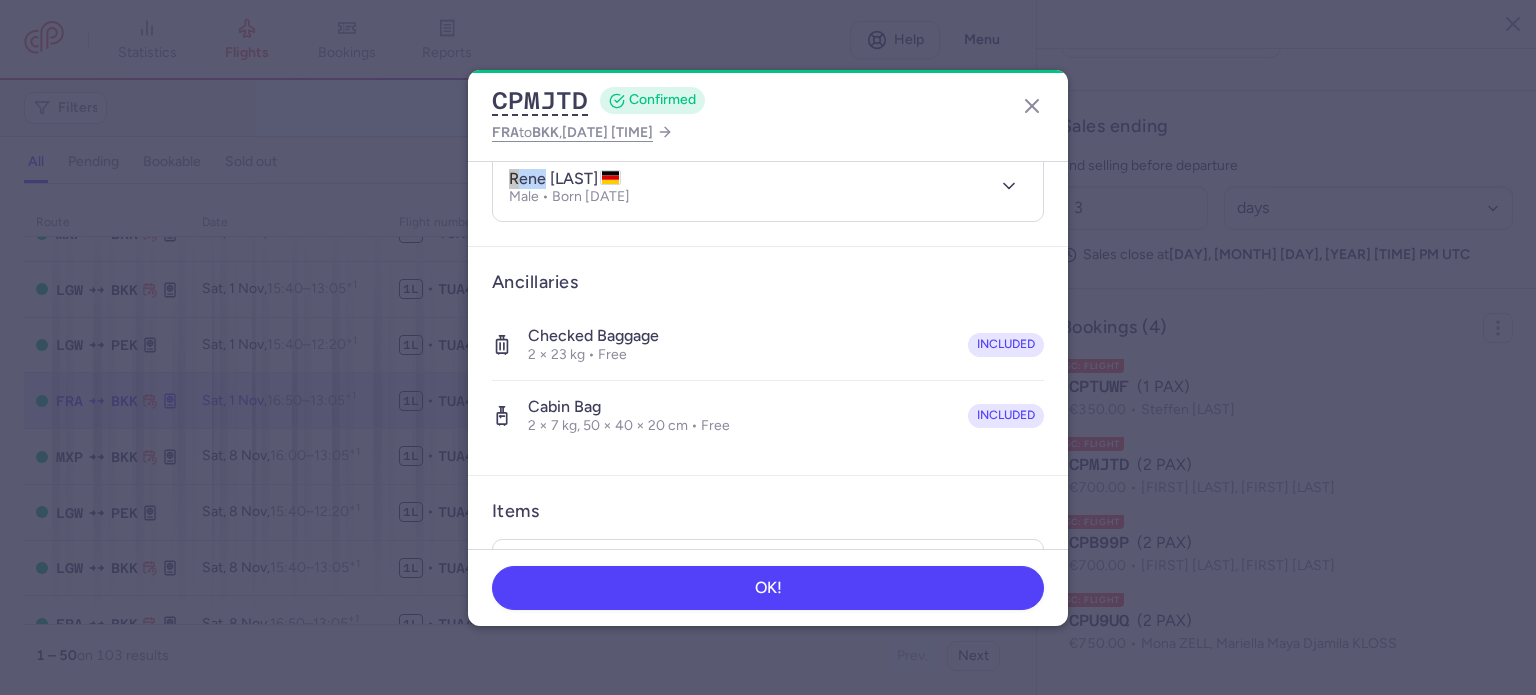 scroll, scrollTop: 0, scrollLeft: 0, axis: both 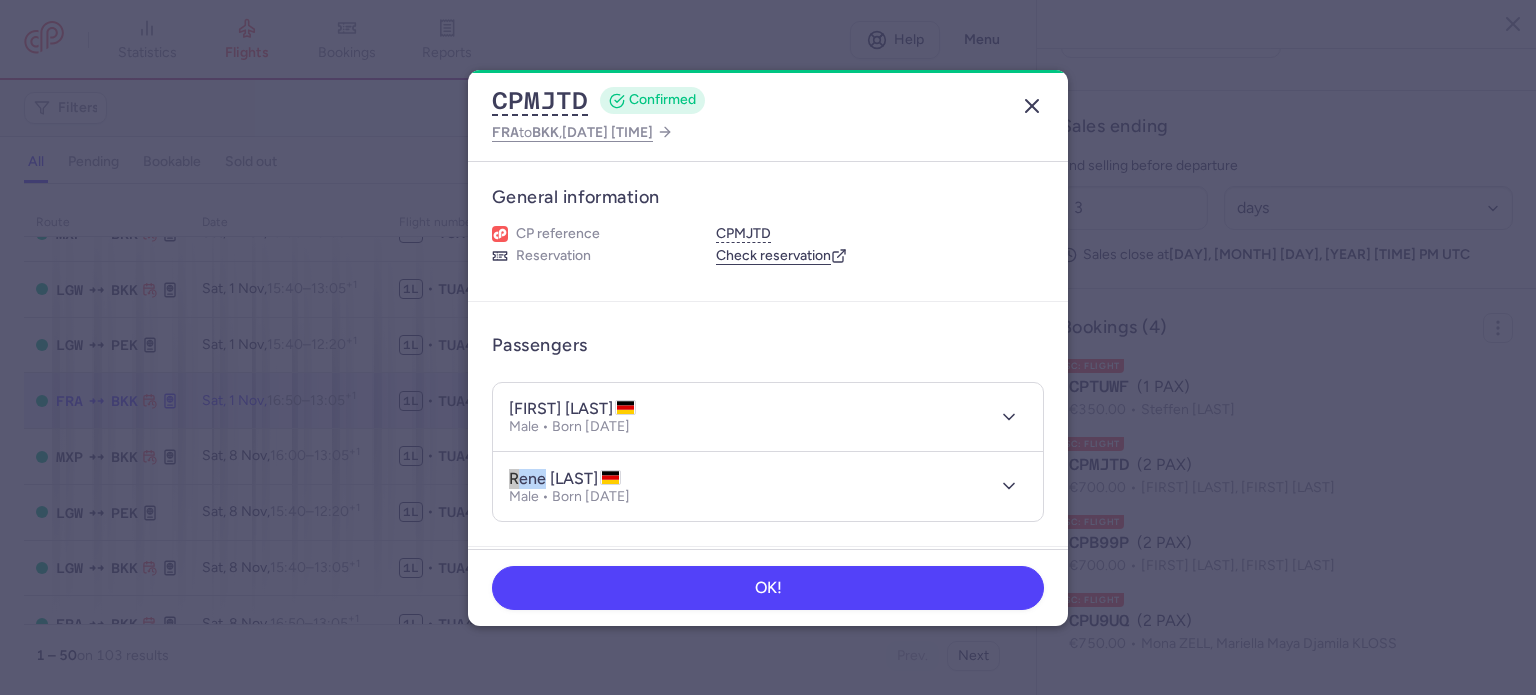 click 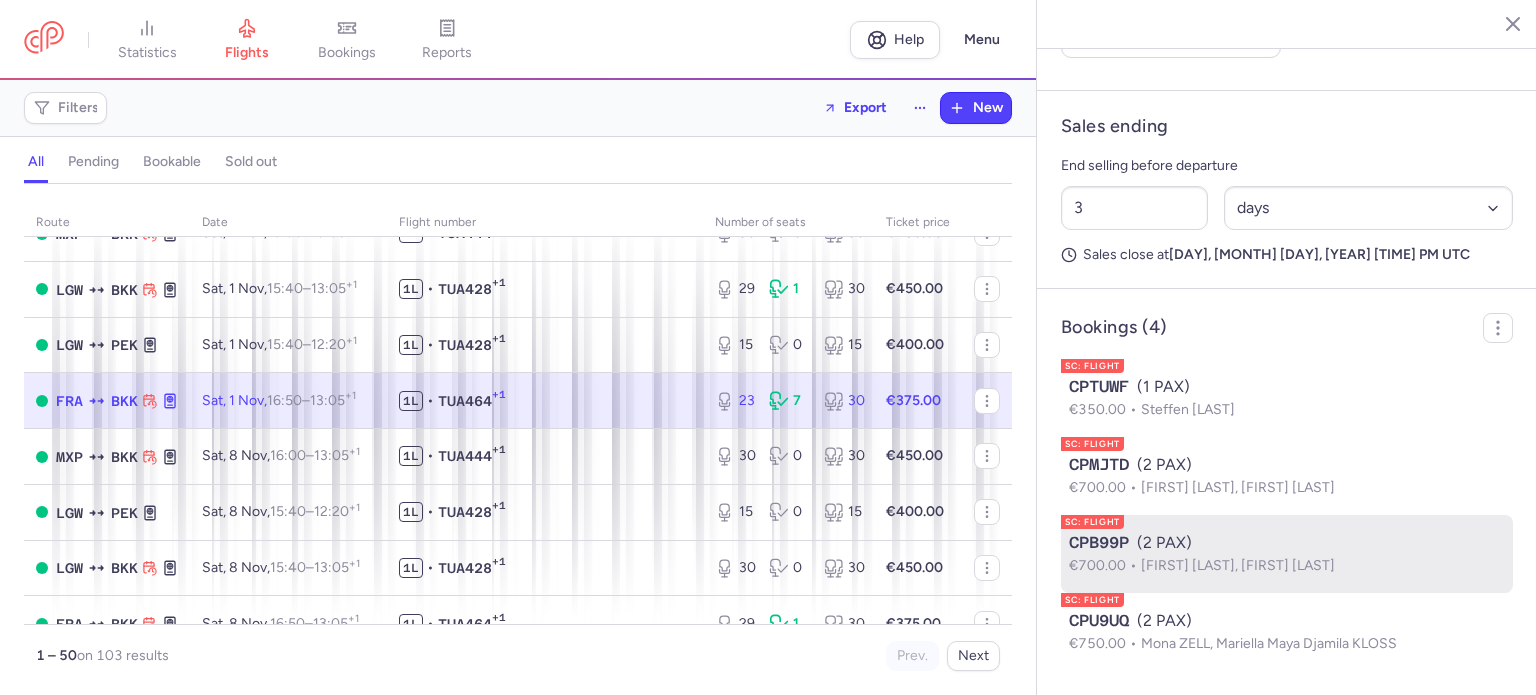 click on "CPB99P  (2 PAX)" at bounding box center (1287, 543) 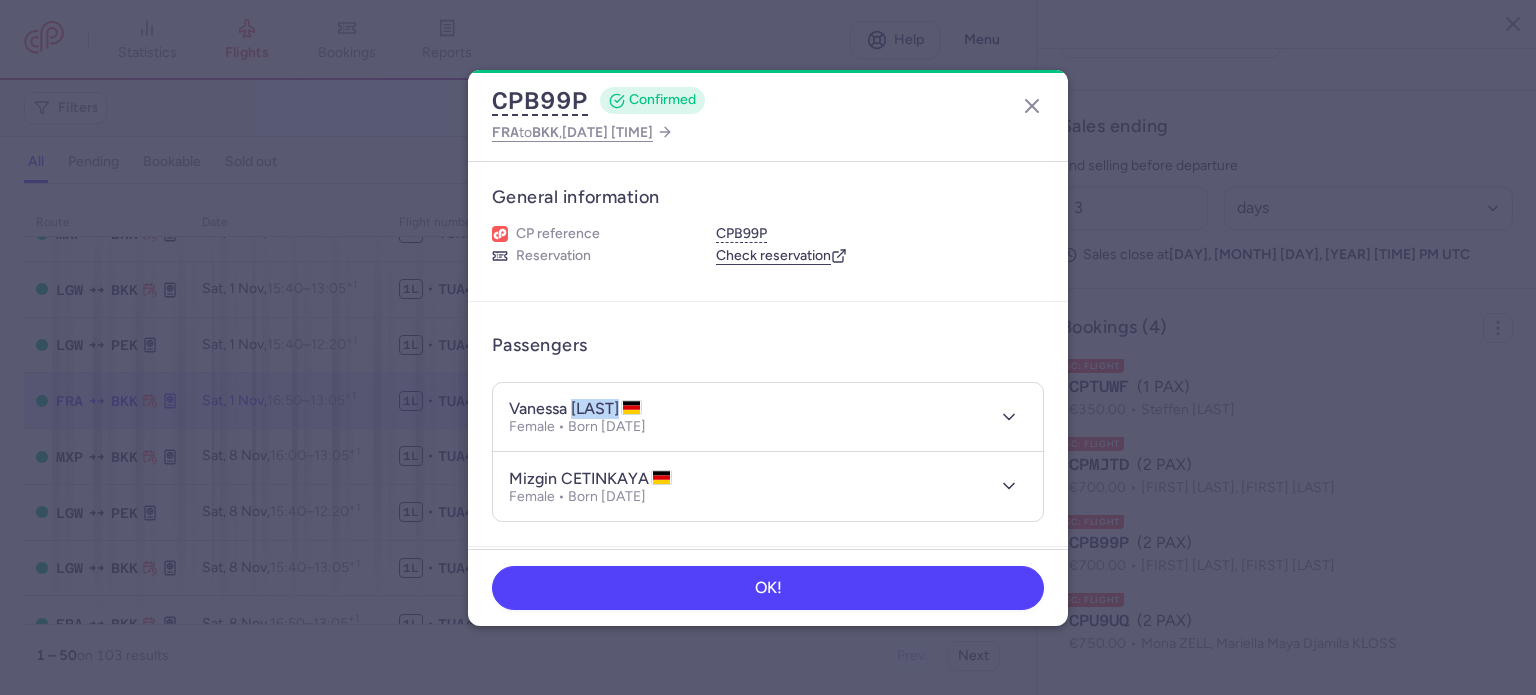 drag, startPoint x: 584, startPoint y: 407, endPoint x: 632, endPoint y: 407, distance: 48 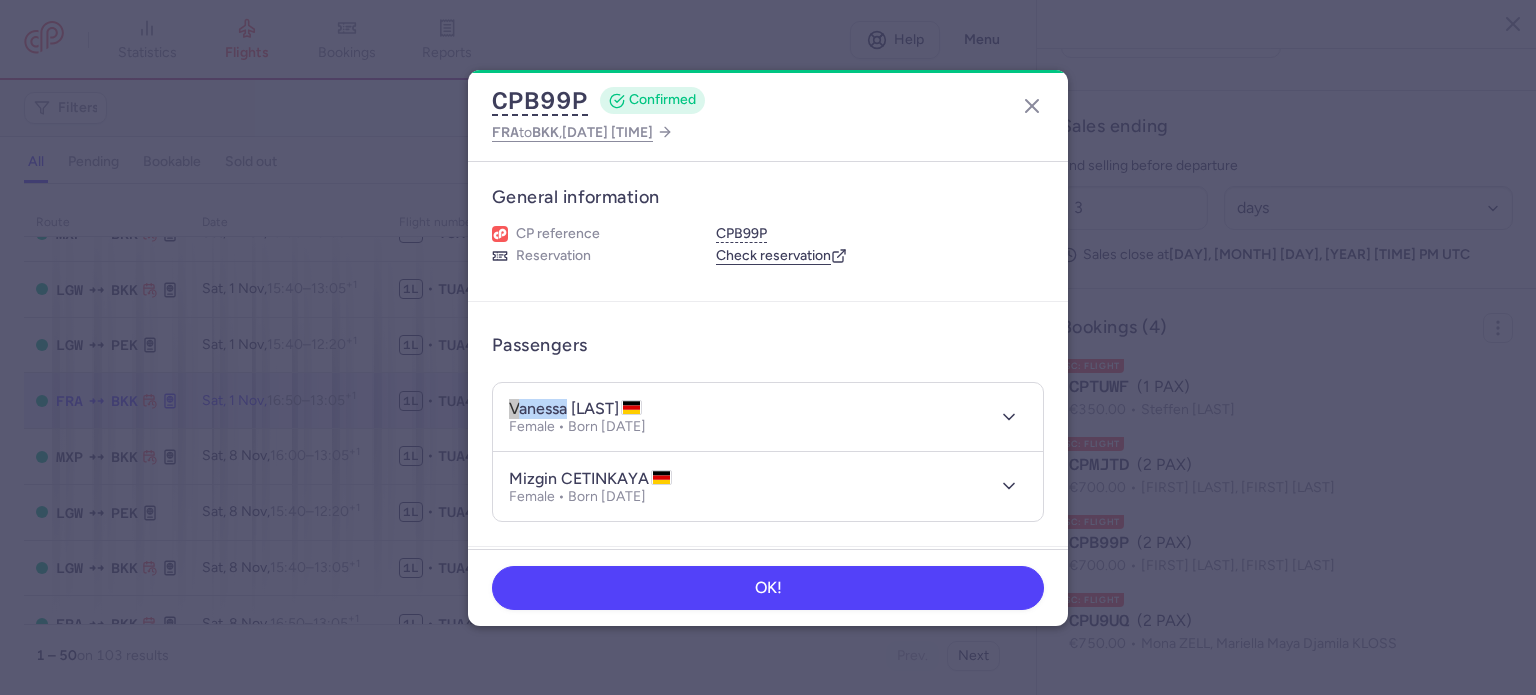 drag, startPoint x: 500, startPoint y: 409, endPoint x: 568, endPoint y: 403, distance: 68.26419 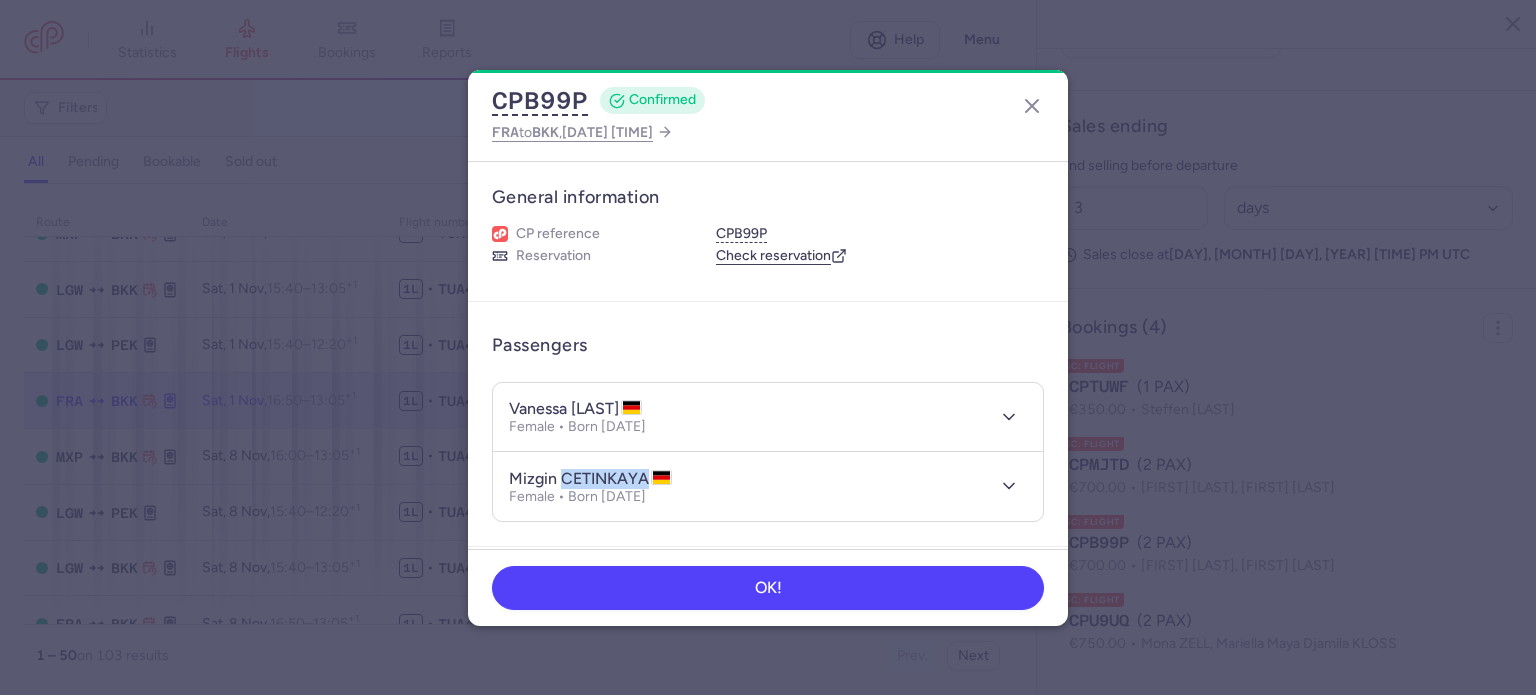 drag, startPoint x: 647, startPoint y: 475, endPoint x: 561, endPoint y: 471, distance: 86.09297 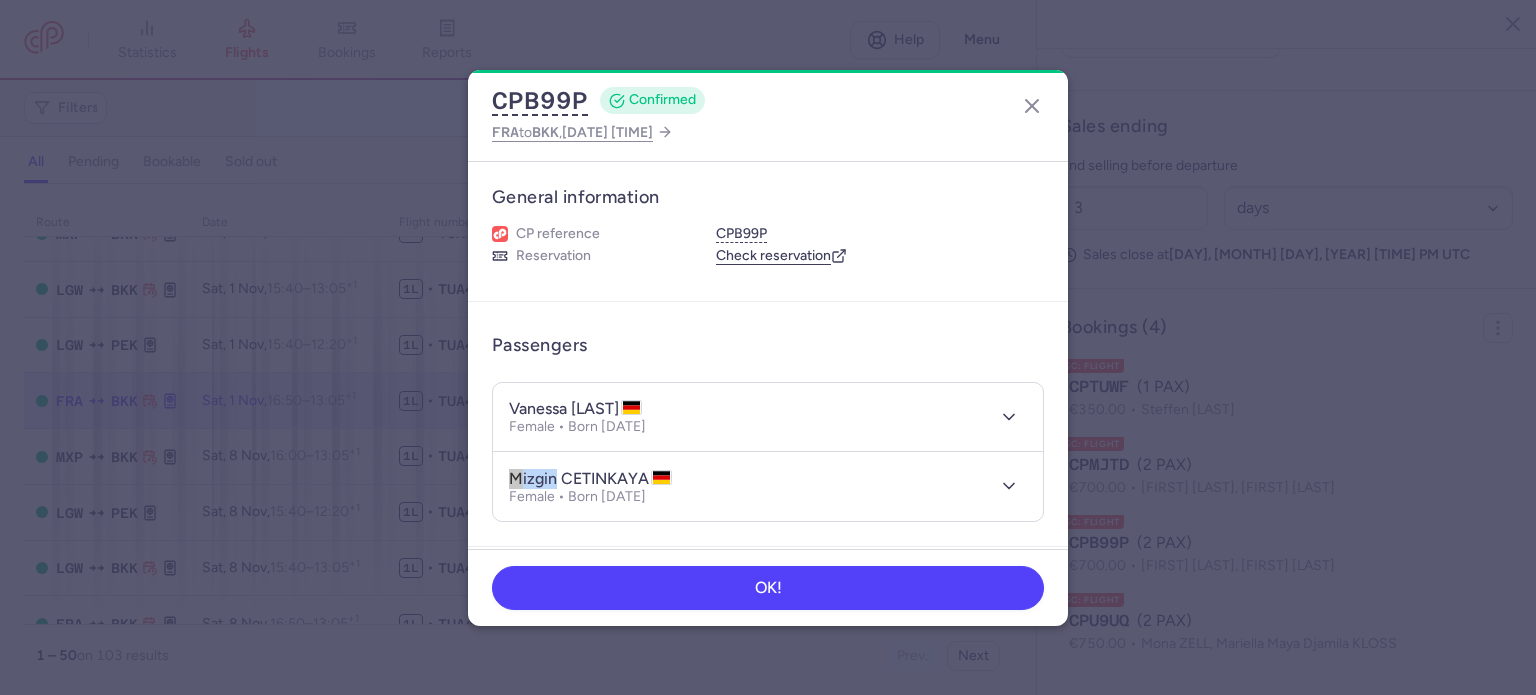 drag, startPoint x: 507, startPoint y: 471, endPoint x: 556, endPoint y: 474, distance: 49.09175 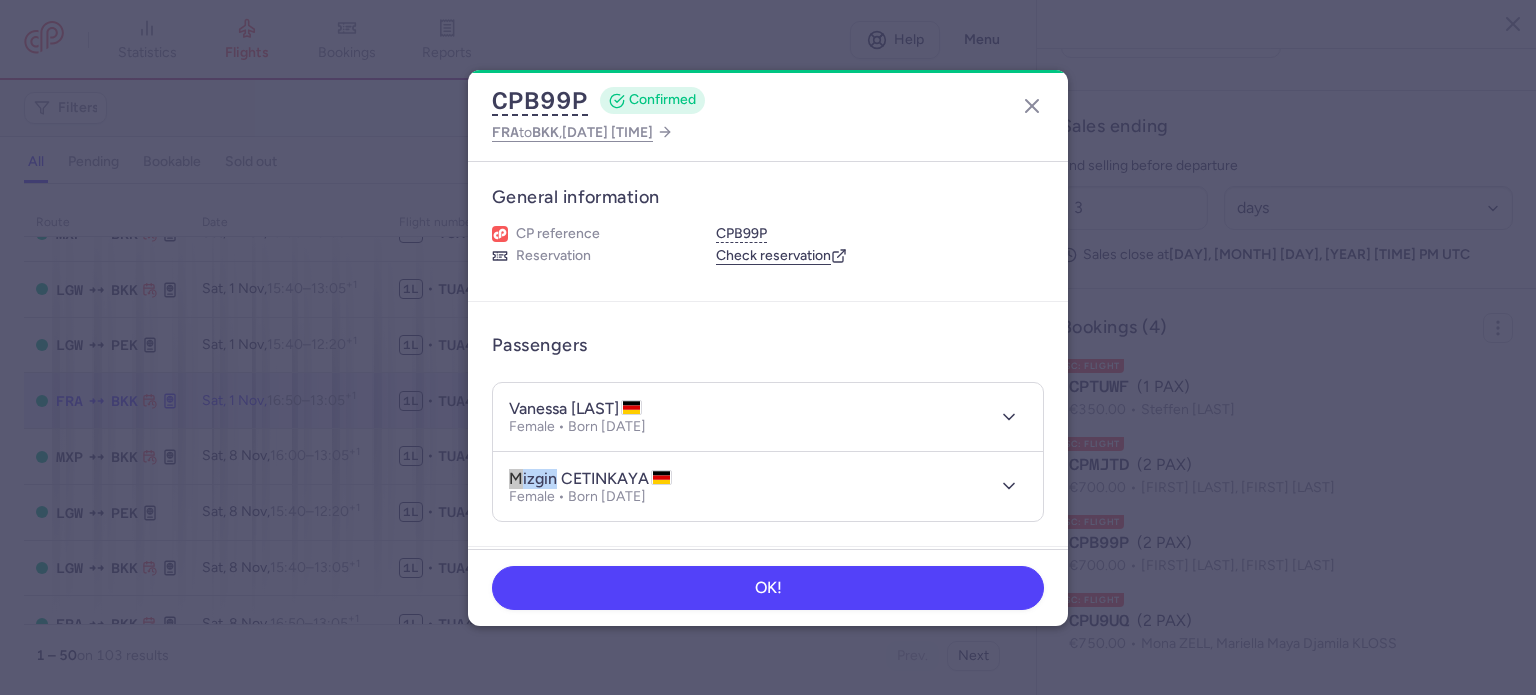 click on "mizgin CETINKAYA  Female • Born [DATE]" at bounding box center (768, 486) 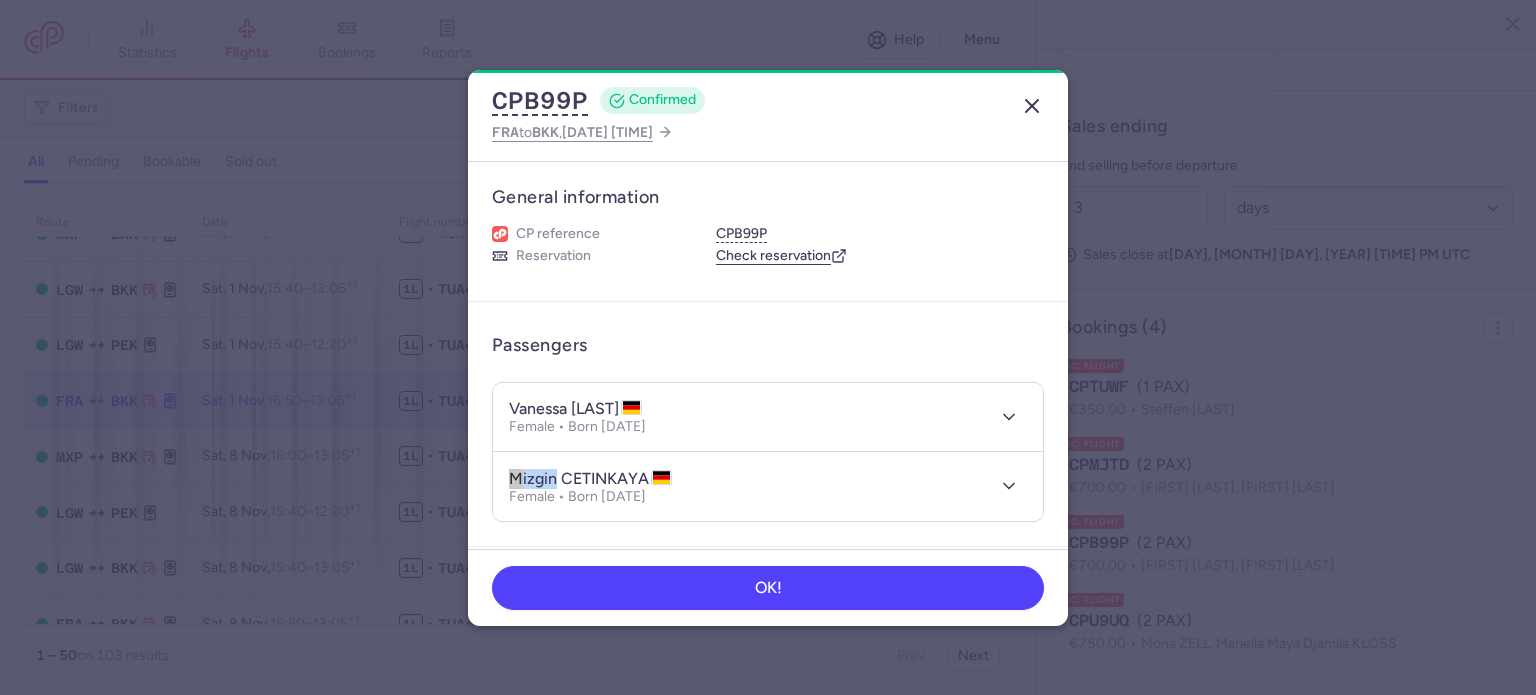 click 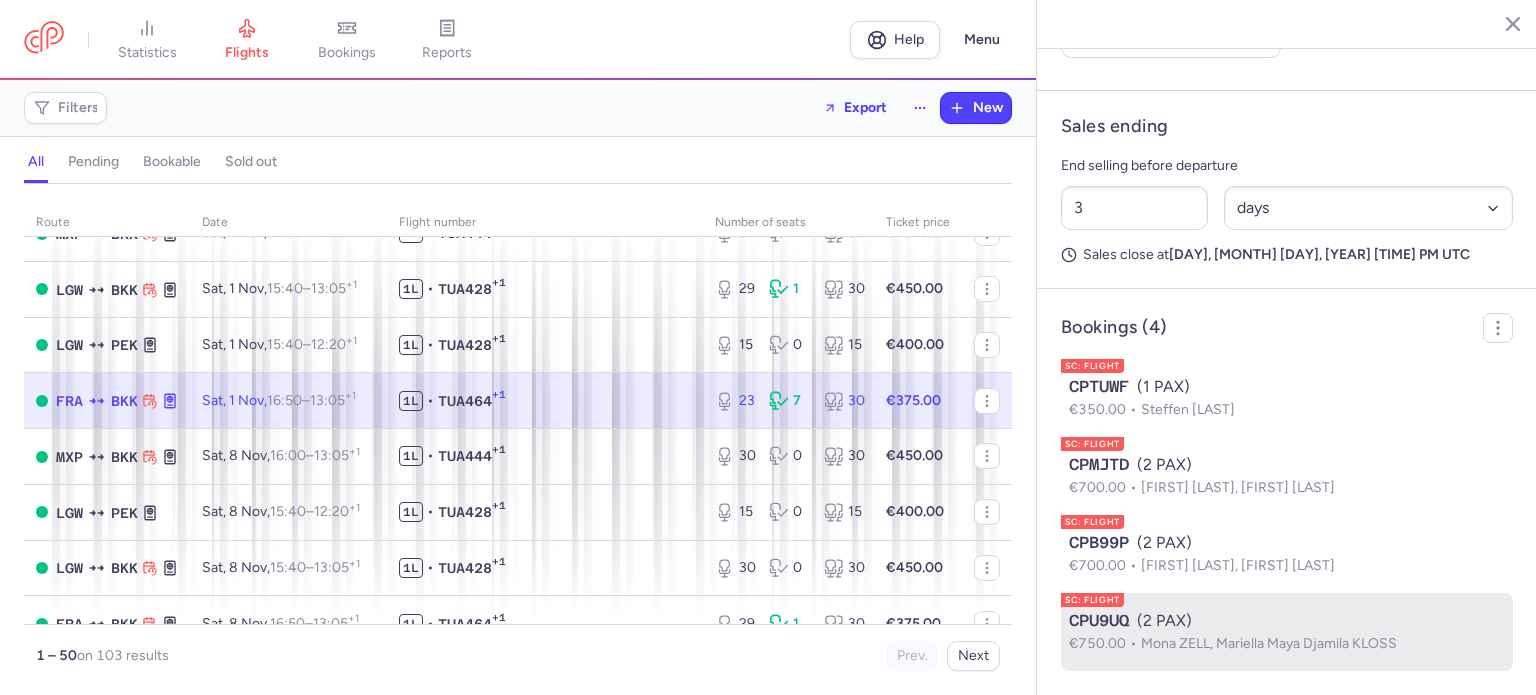 click on "CPU9UQ  (2 PAX)" at bounding box center [1287, 621] 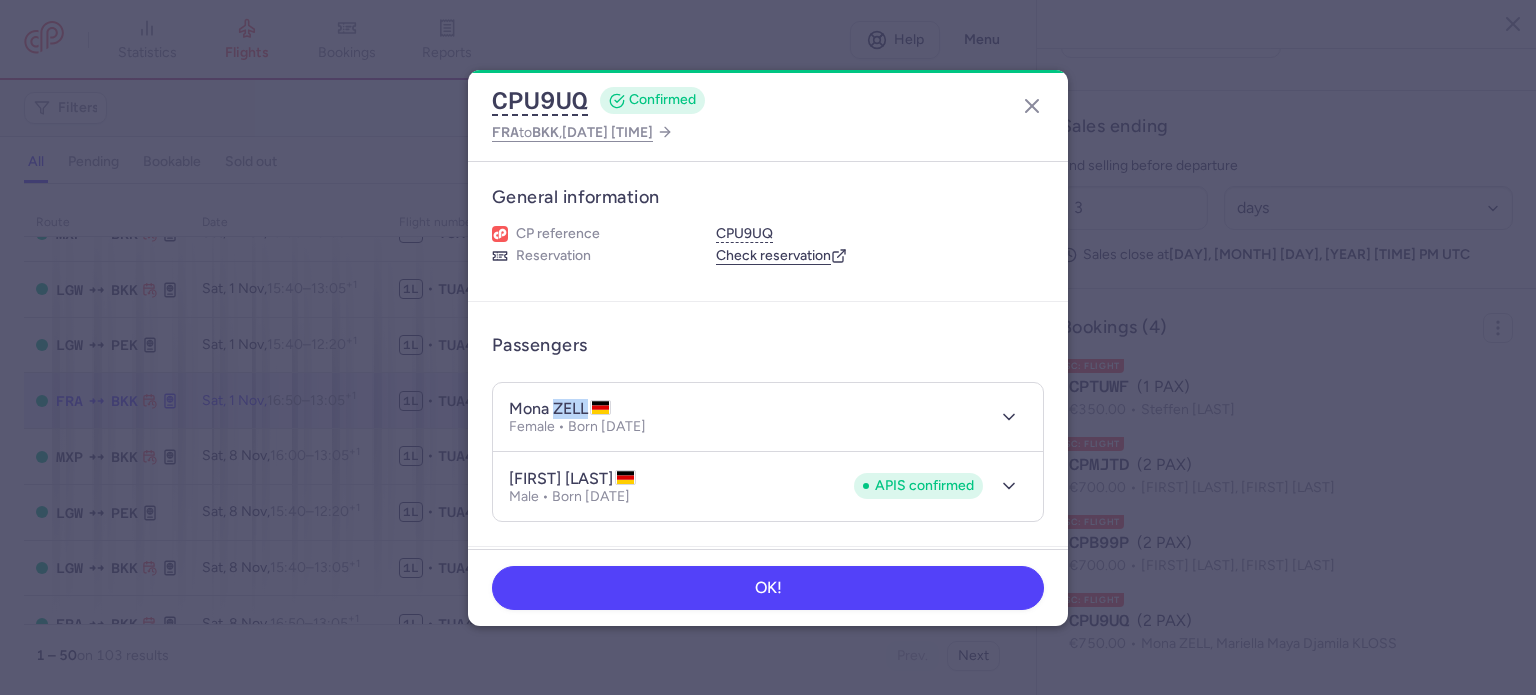 drag, startPoint x: 589, startPoint y: 405, endPoint x: 554, endPoint y: 411, distance: 35.510563 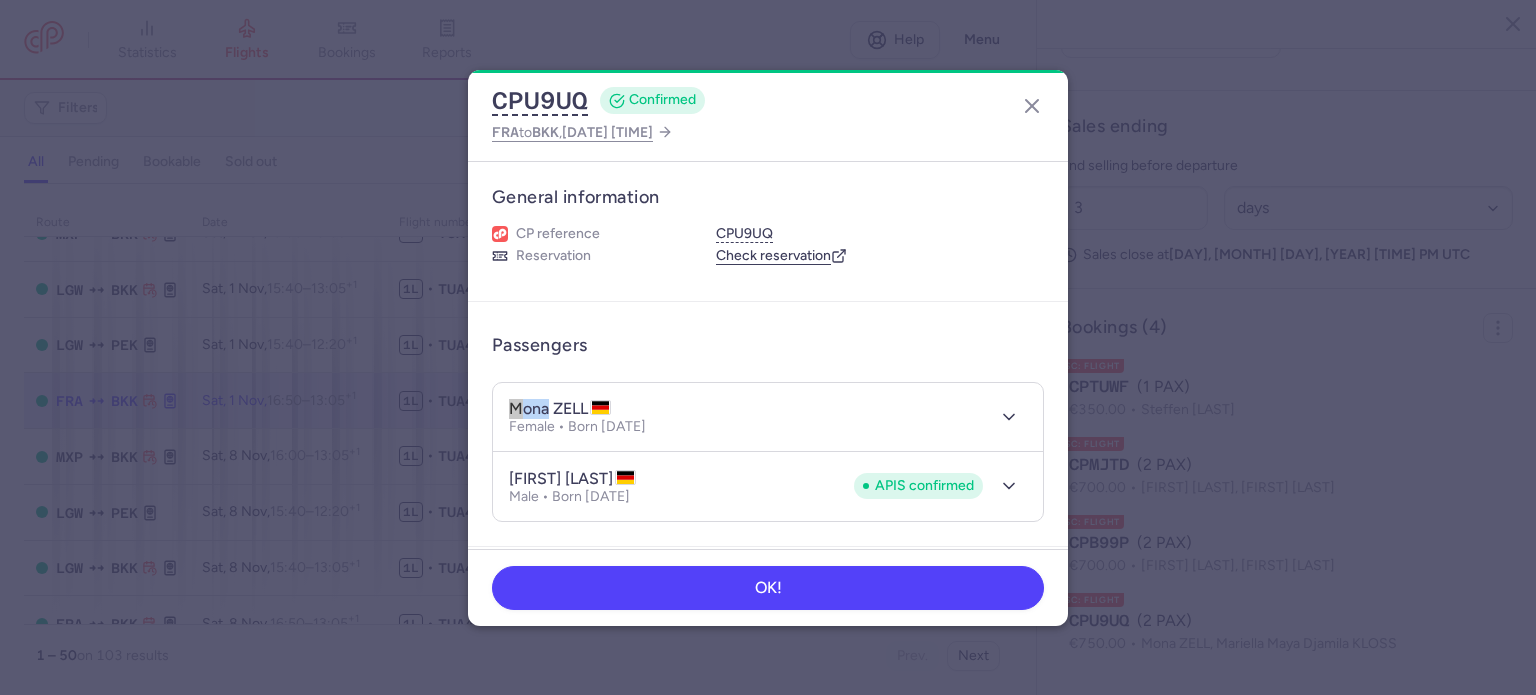 drag, startPoint x: 492, startPoint y: 414, endPoint x: 545, endPoint y: 407, distance: 53.460266 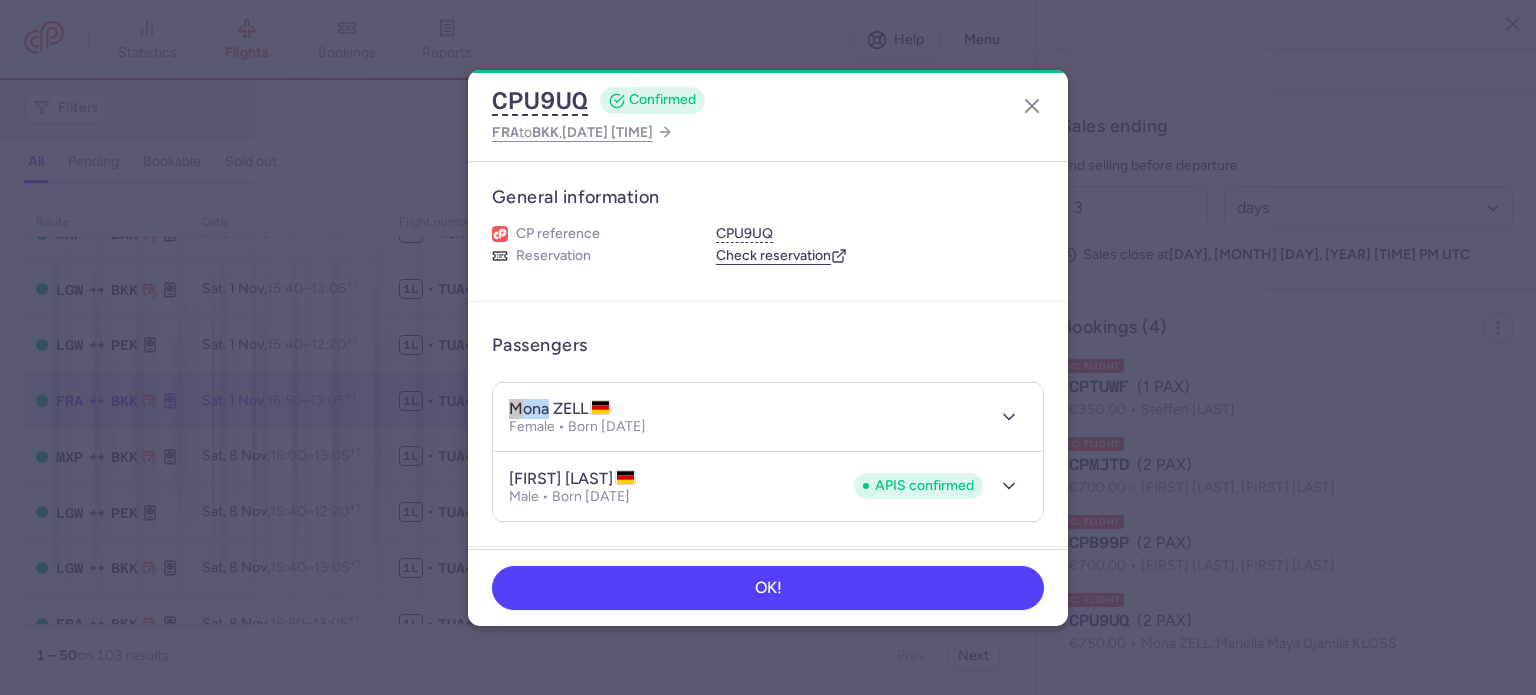 drag, startPoint x: 680, startPoint y: 421, endPoint x: 600, endPoint y: 427, distance: 80.224686 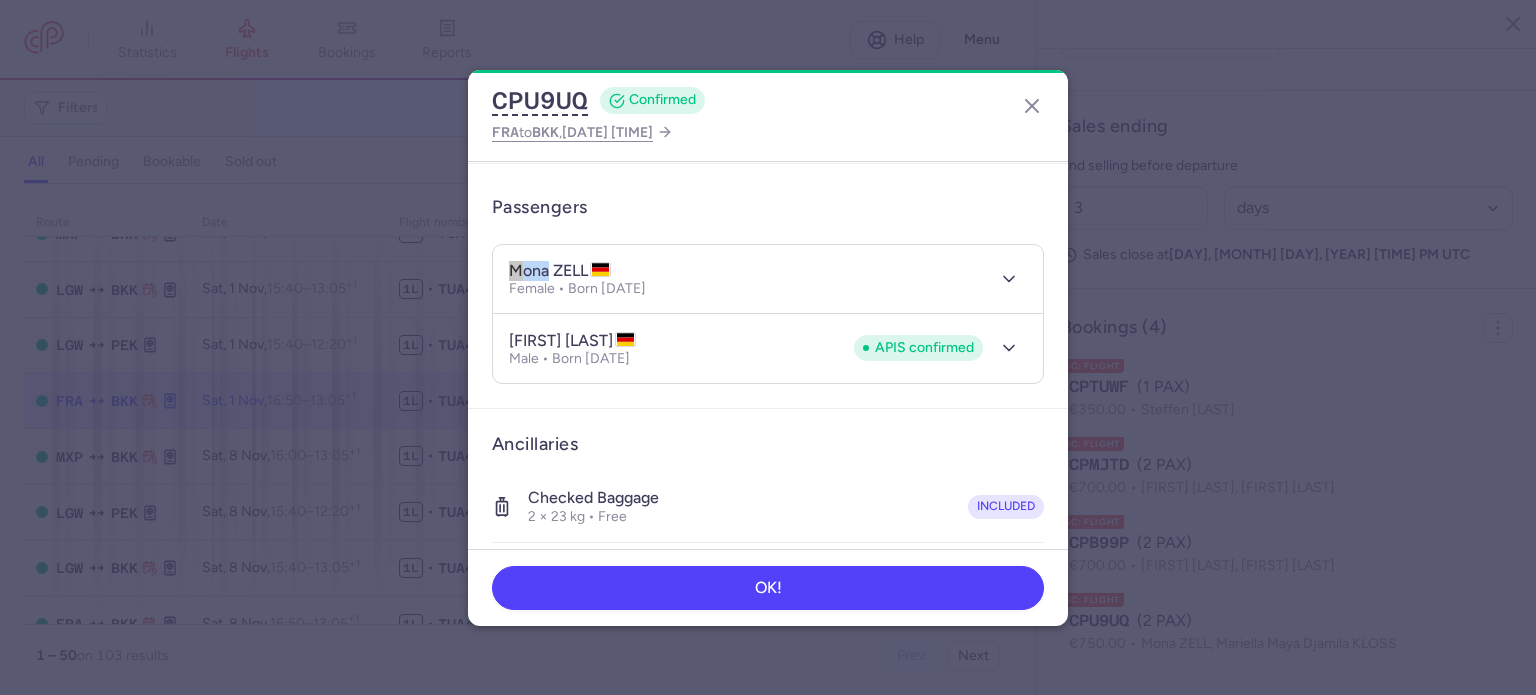 scroll, scrollTop: 200, scrollLeft: 0, axis: vertical 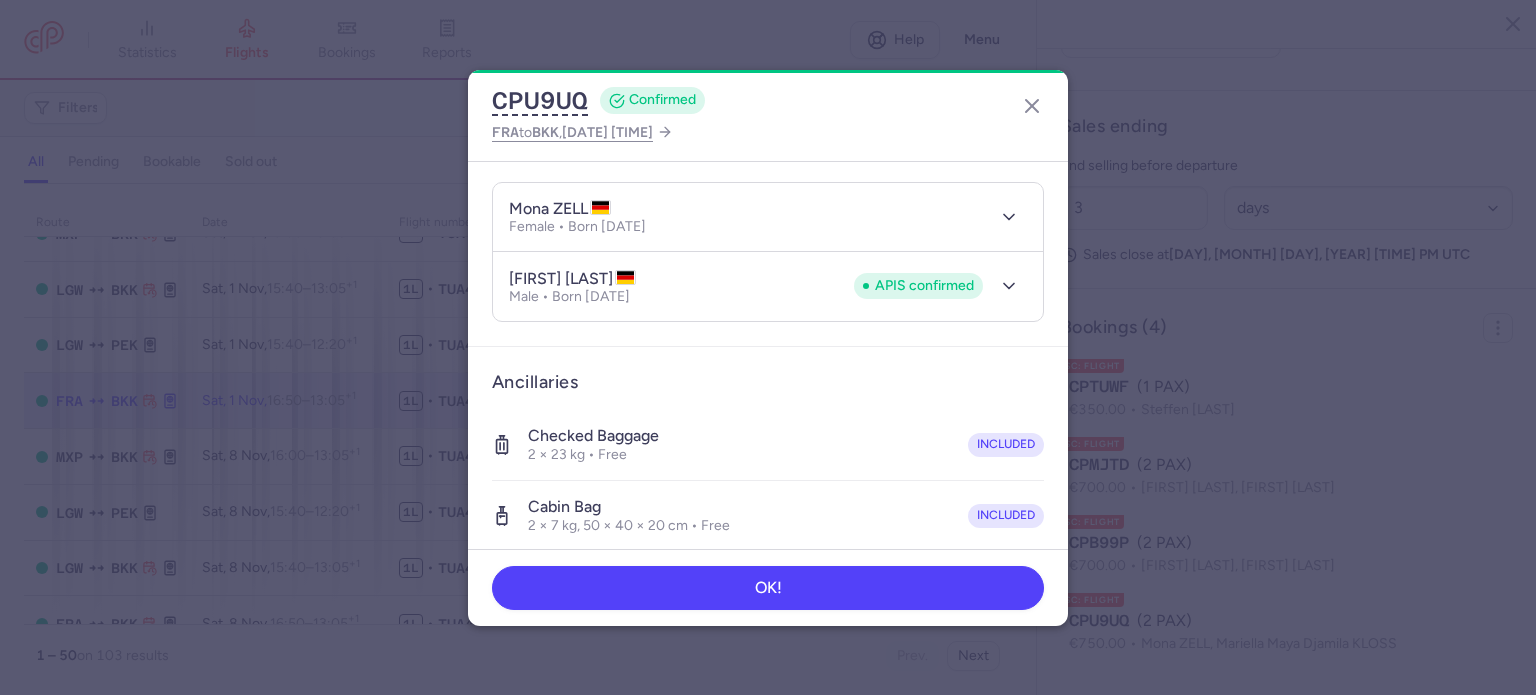 click on "Ancillaries Checked baggage 2 × 23 kg • Free included Cabin bag 2 × 7 kg, 50 × 40 × 20 cm • Free included" at bounding box center [768, 461] 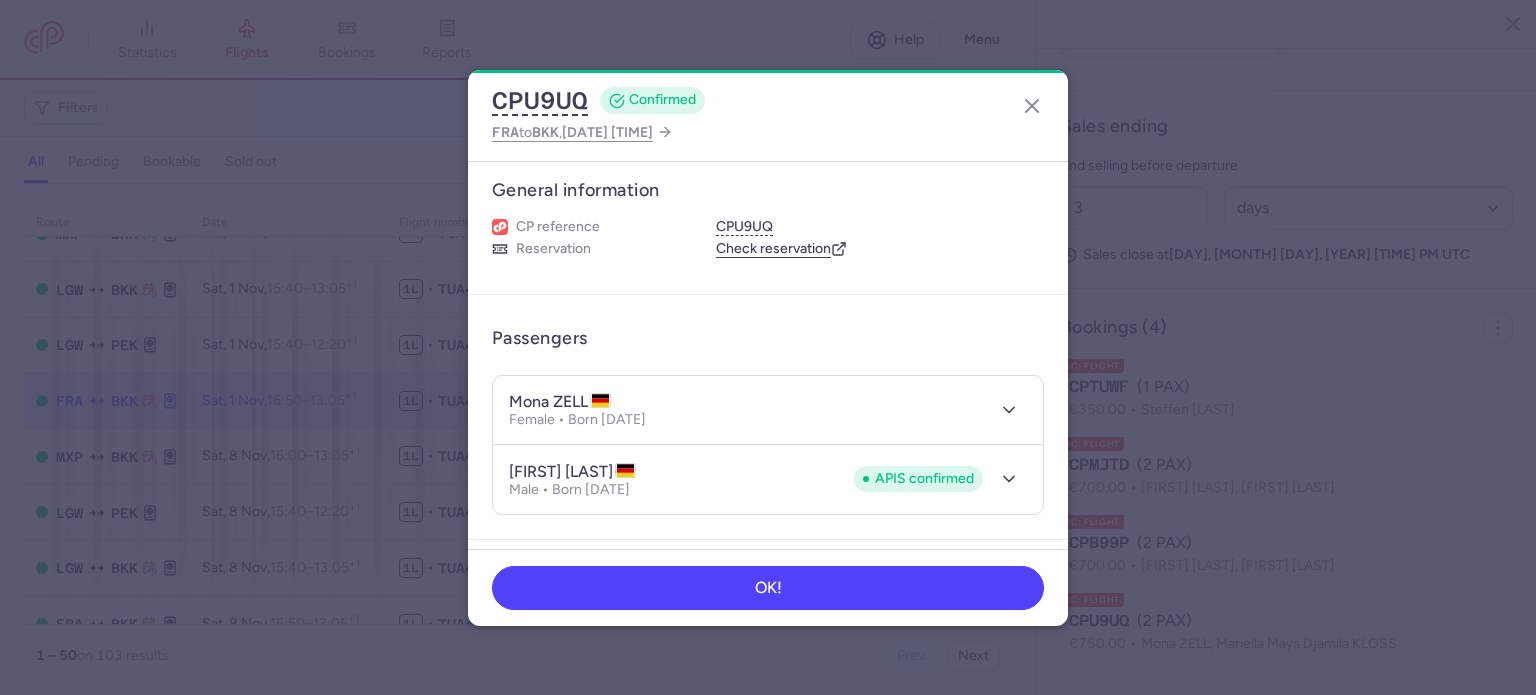scroll, scrollTop: 0, scrollLeft: 0, axis: both 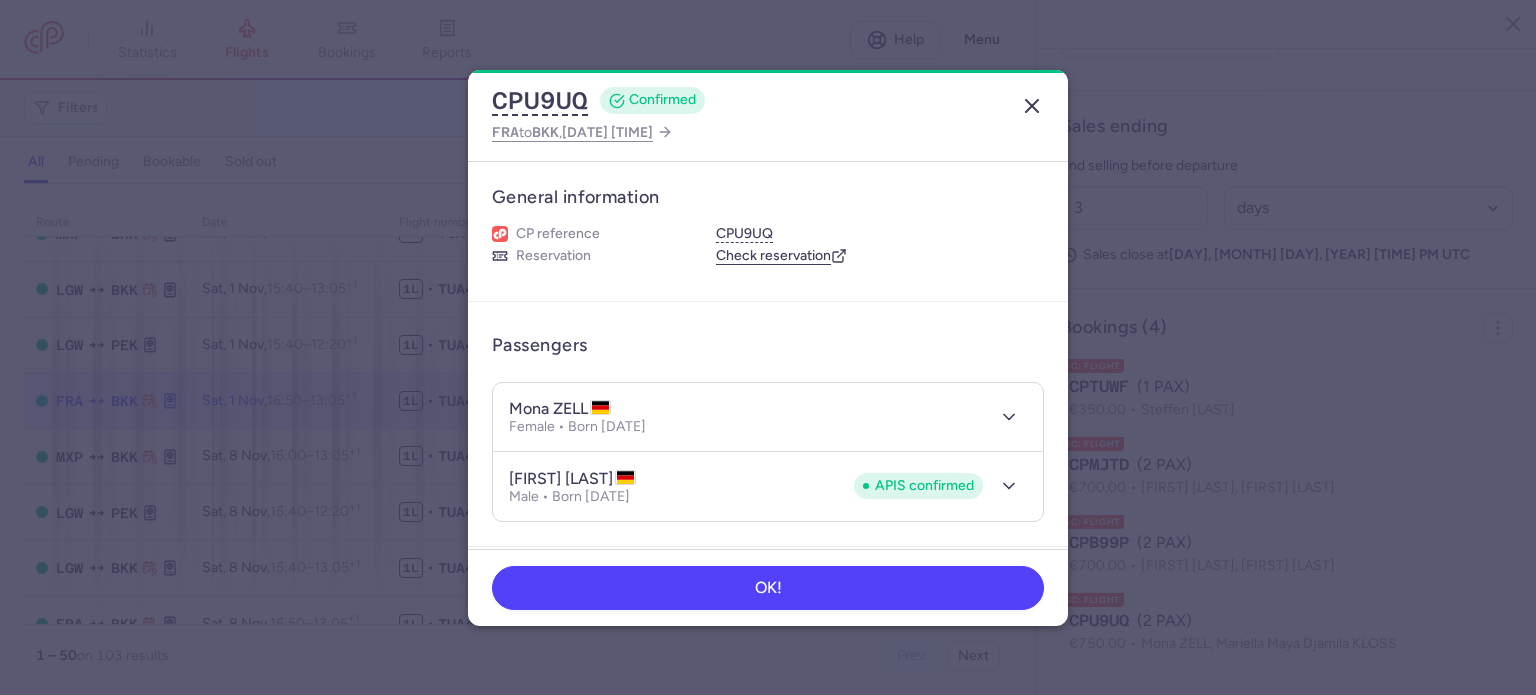 click 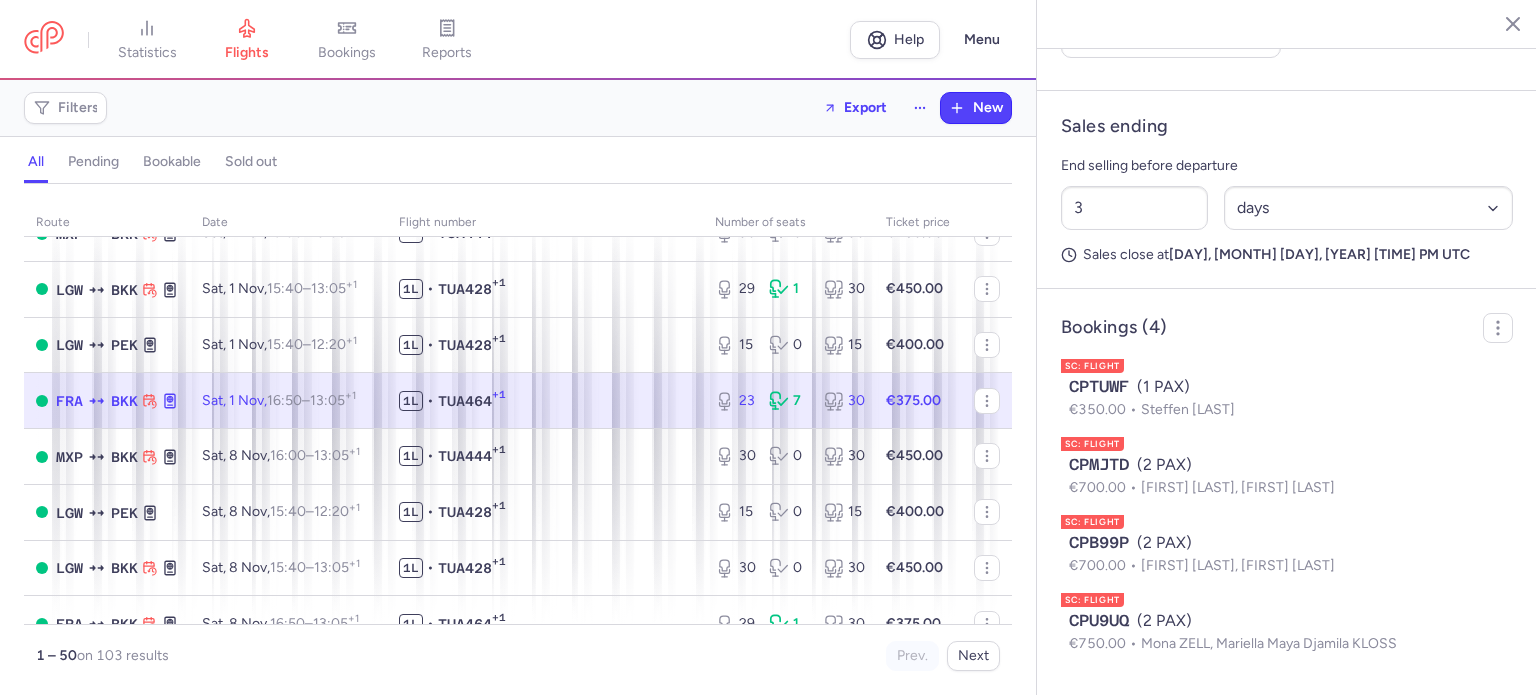 type 